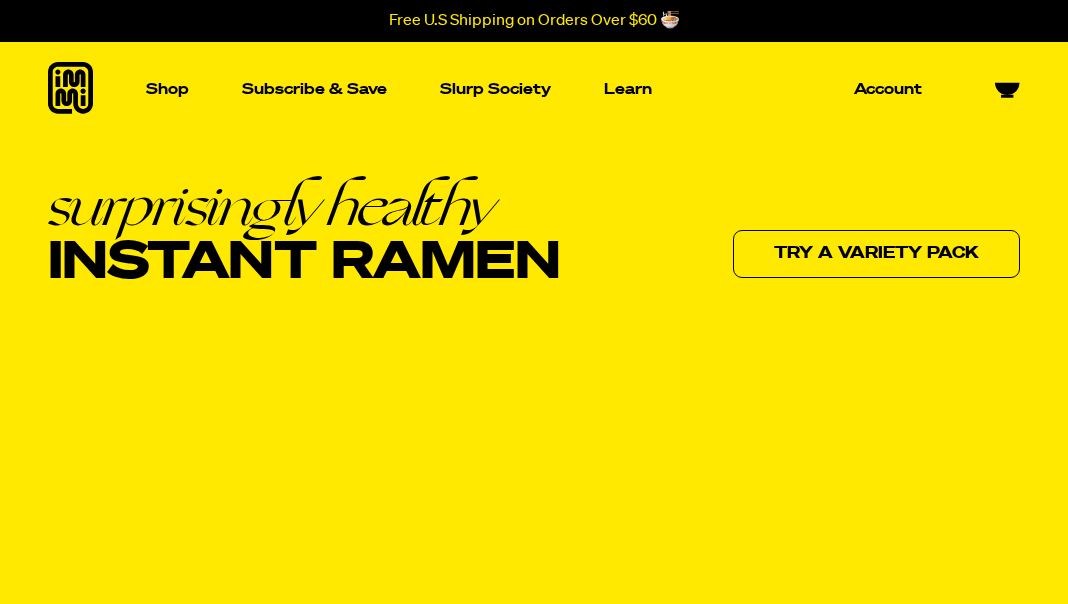 scroll, scrollTop: 400, scrollLeft: 0, axis: vertical 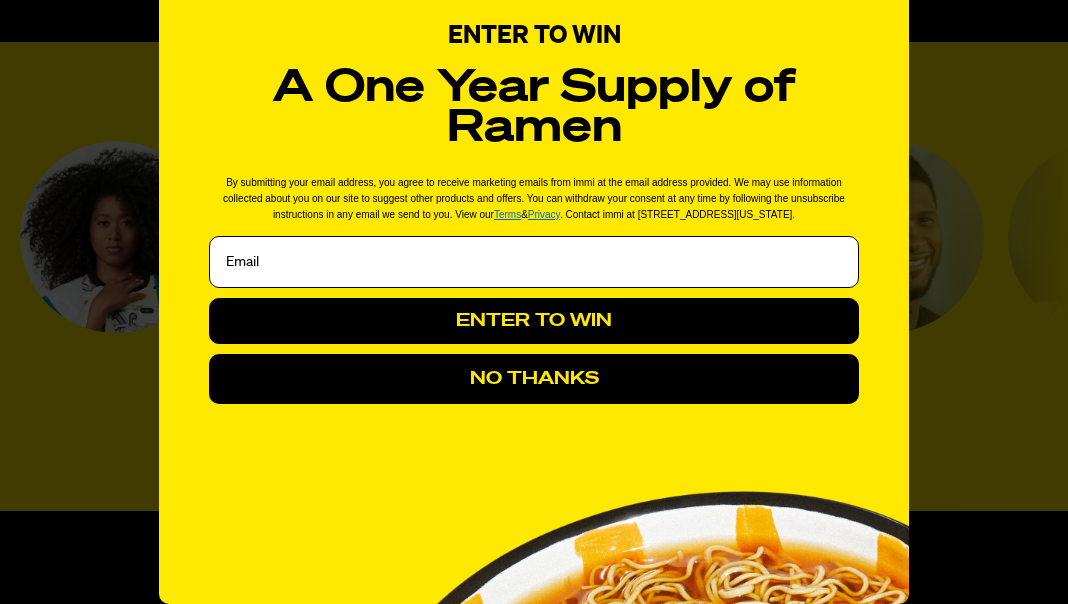 click on "Close dialog ENTER TO WIN A One Year Supply of Ramen
By submitting your email address, you agree to receive marketing emails from immi at the email address provided. We may use information collected about you on our site to suggest other products and offers. You can withdraw your consent at any time by following the unsubscribe instructions in any email we send to you. View our  Terms  &  Privacy . Contact immi at 58 West Portal Ave #623, San Francisco, California 94127.  ENTER TO WIN NO THANKS Submit" at bounding box center [534, 302] 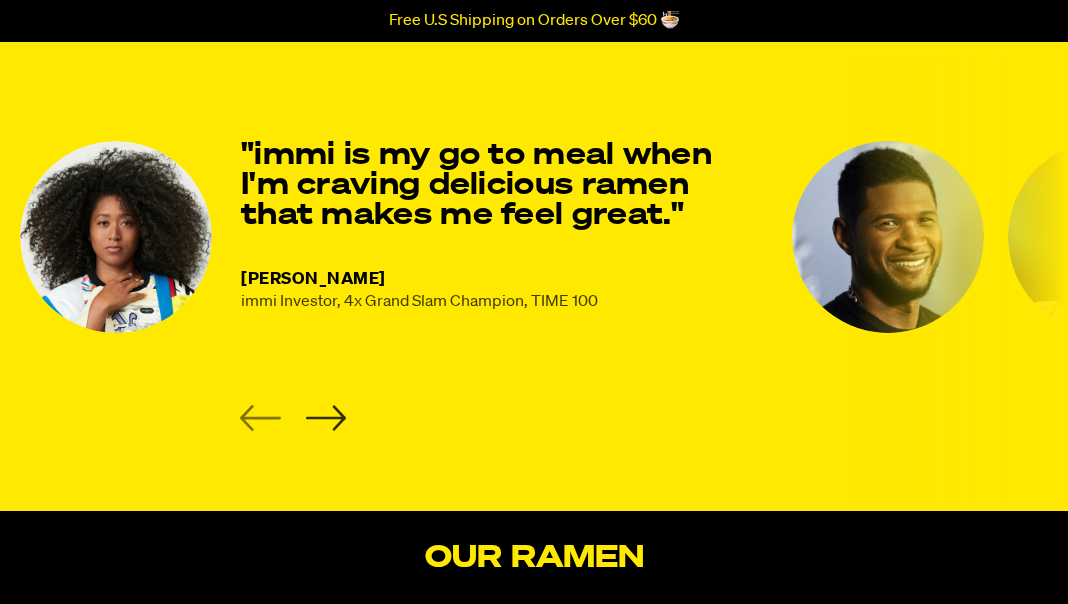 click 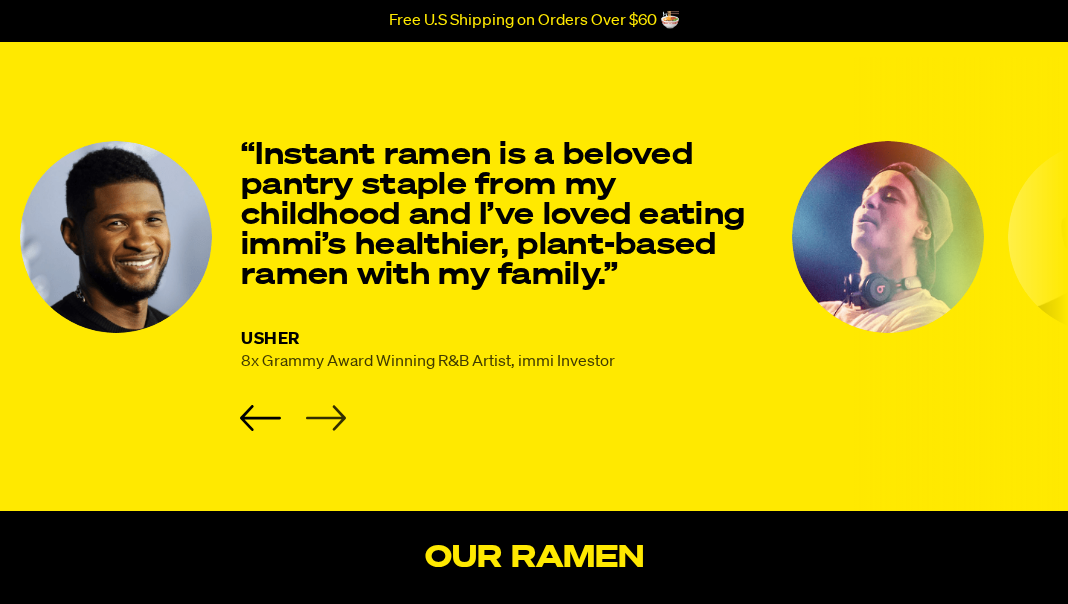 click 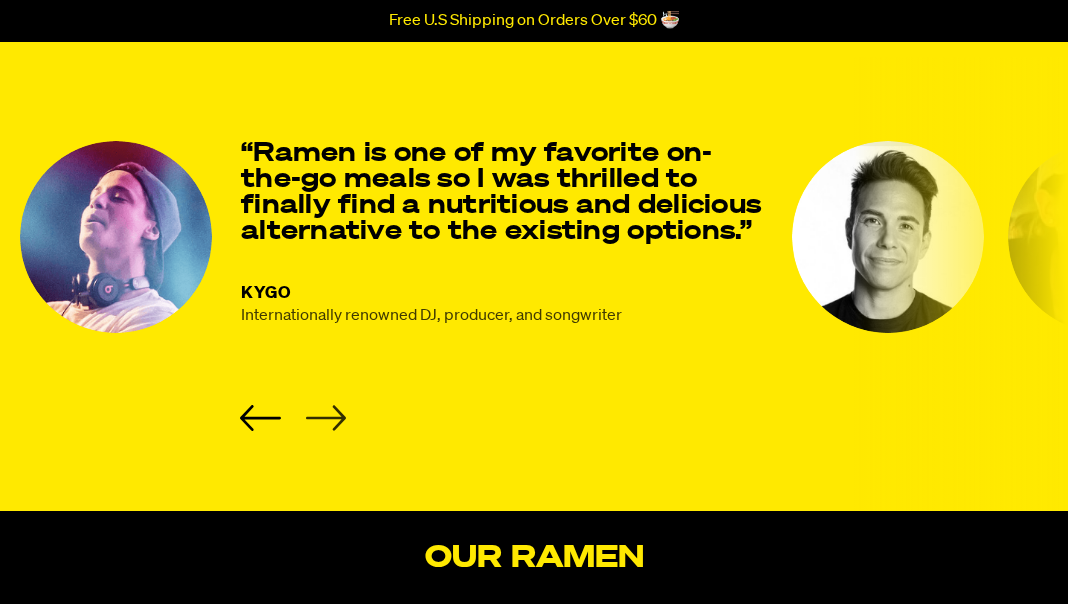 click 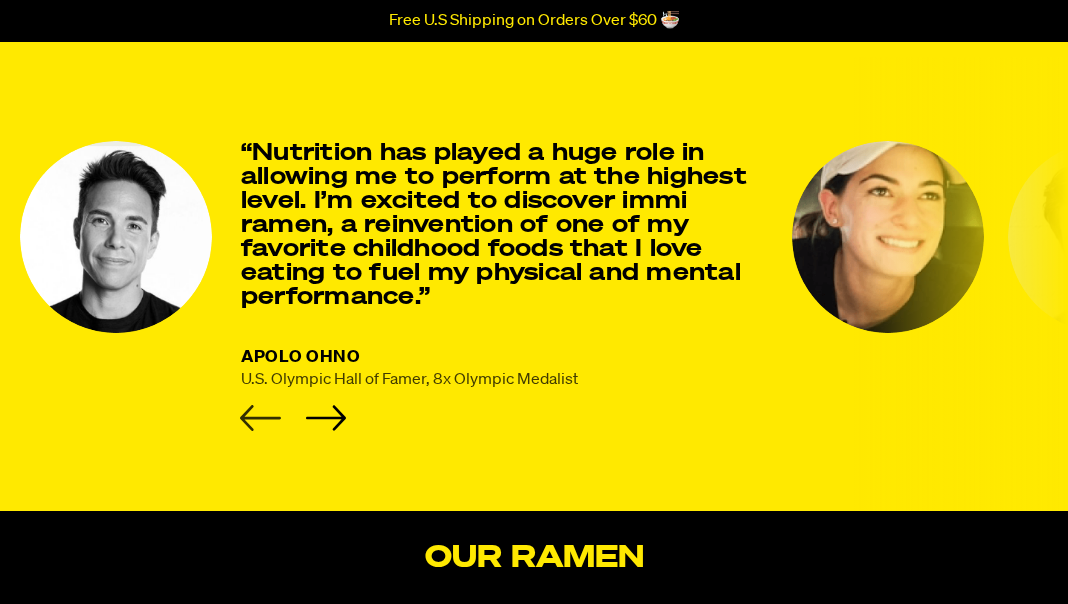 click 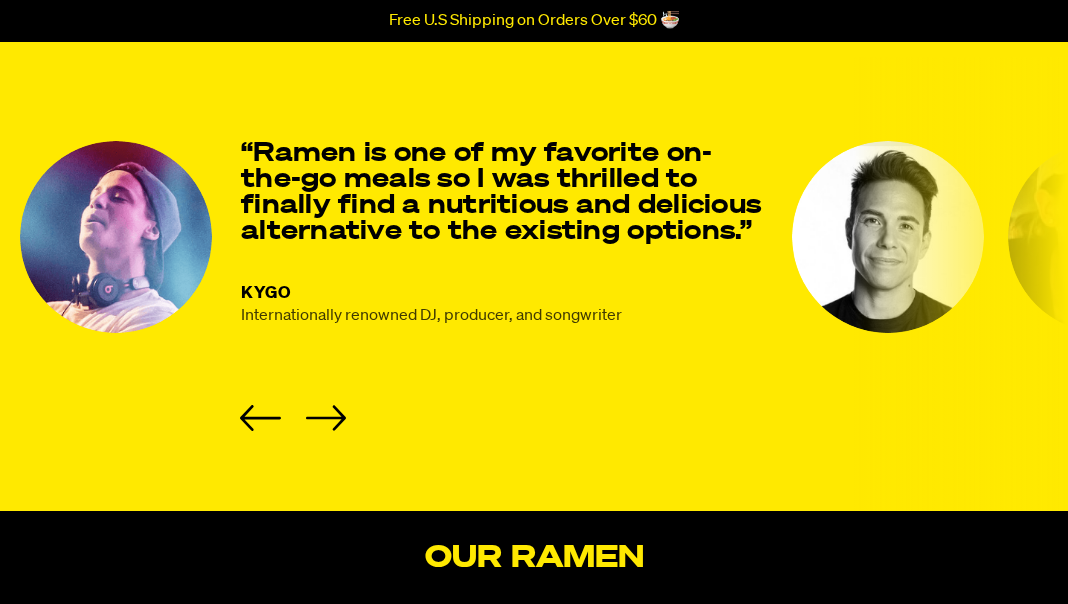 click on "“Ramen is one of my favorite on-the-go meals so I was thrilled to finally find a nutritious and delicious alternative to the existing options.”" at bounding box center [504, 193] 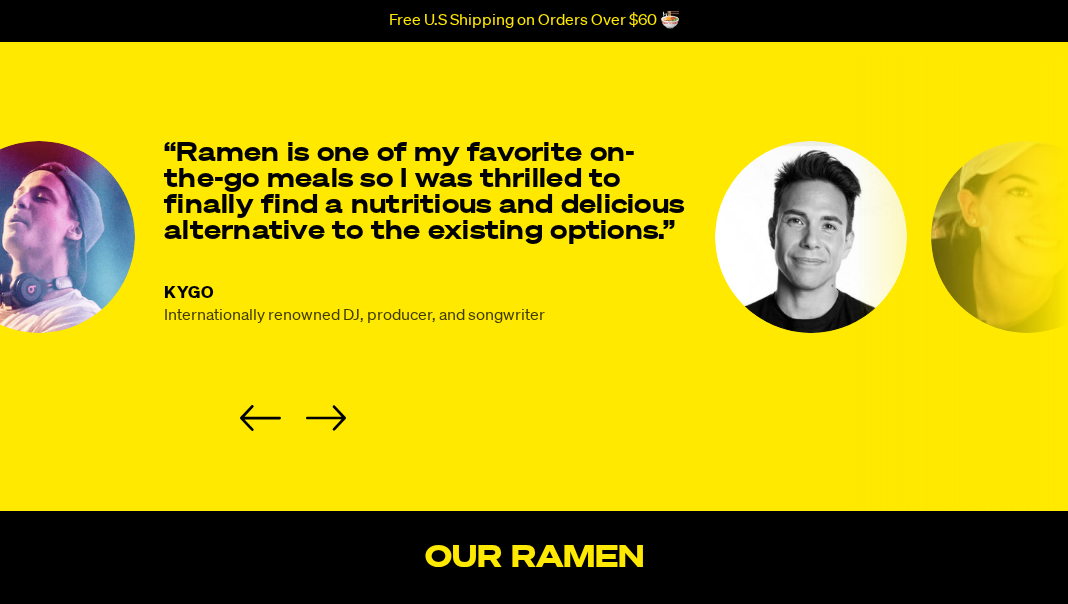 drag, startPoint x: 333, startPoint y: 302, endPoint x: 278, endPoint y: 300, distance: 55.03635 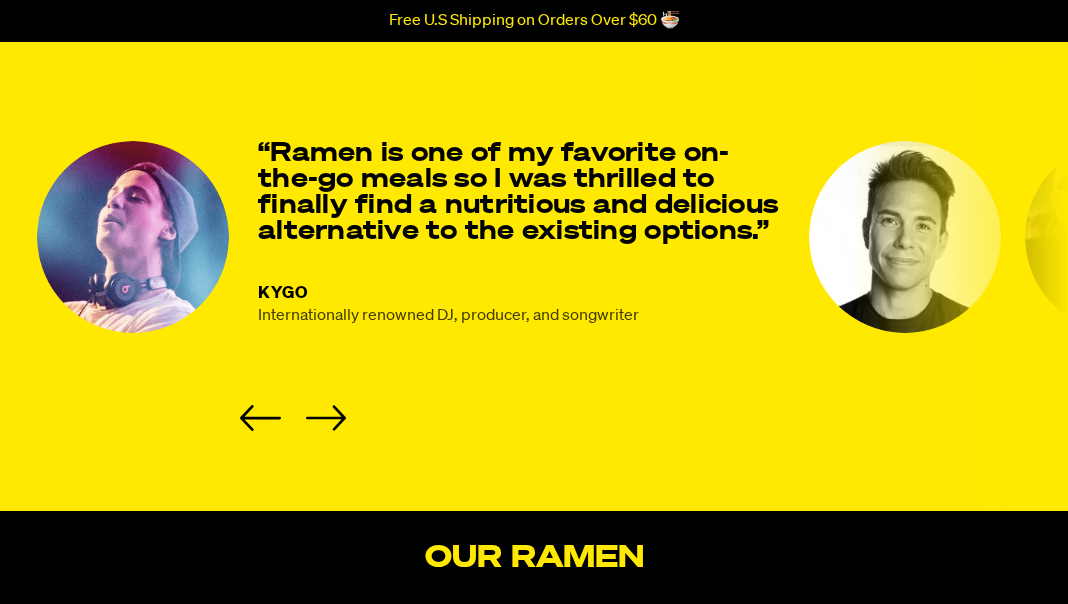 drag, startPoint x: 241, startPoint y: 292, endPoint x: 258, endPoint y: 291, distance: 17.029387 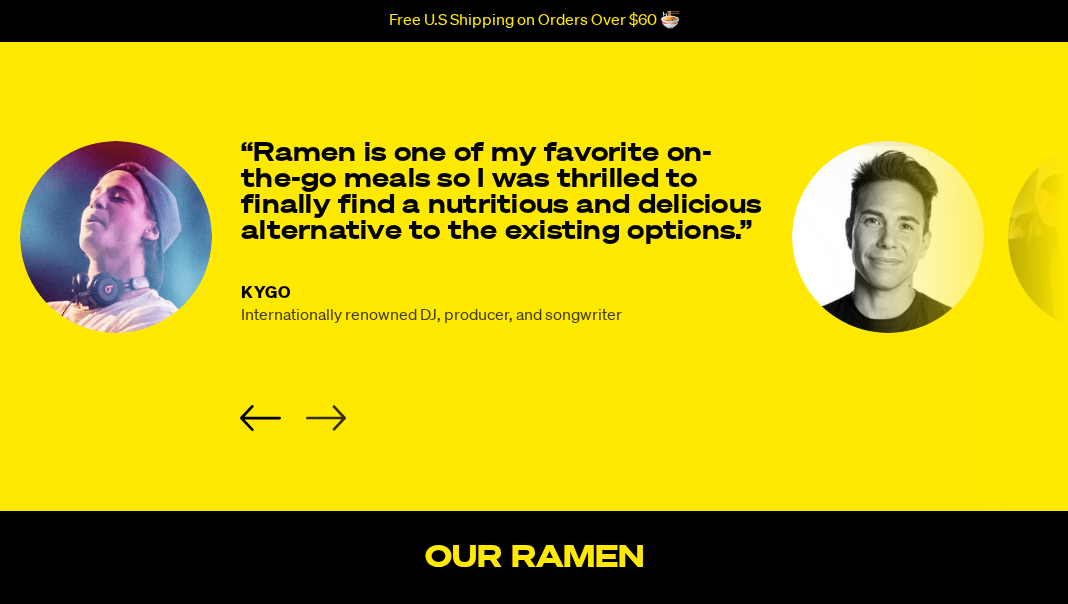 click 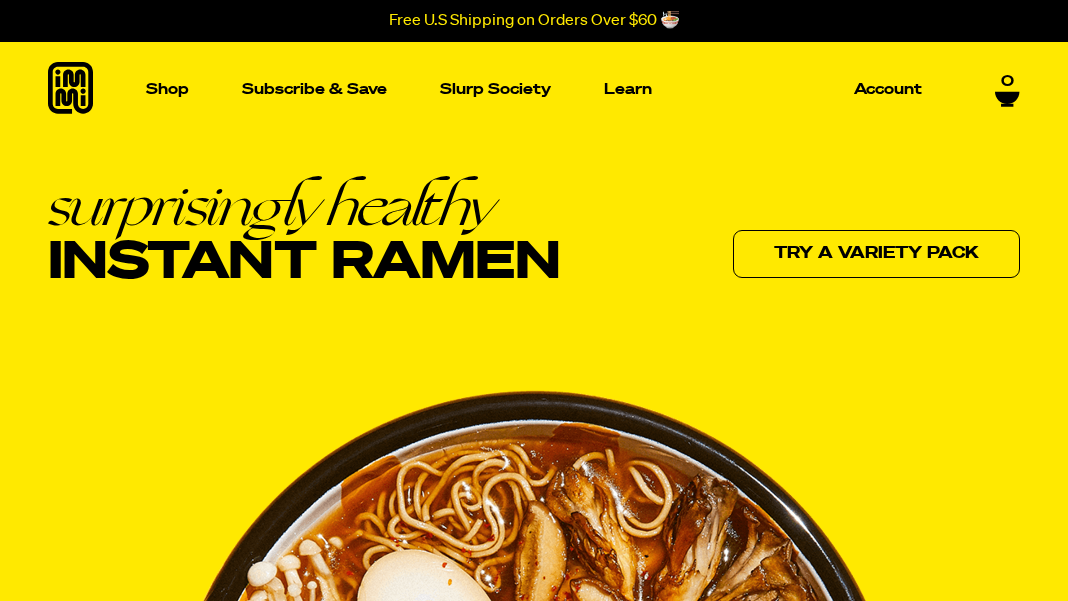 scroll, scrollTop: 3605, scrollLeft: 0, axis: vertical 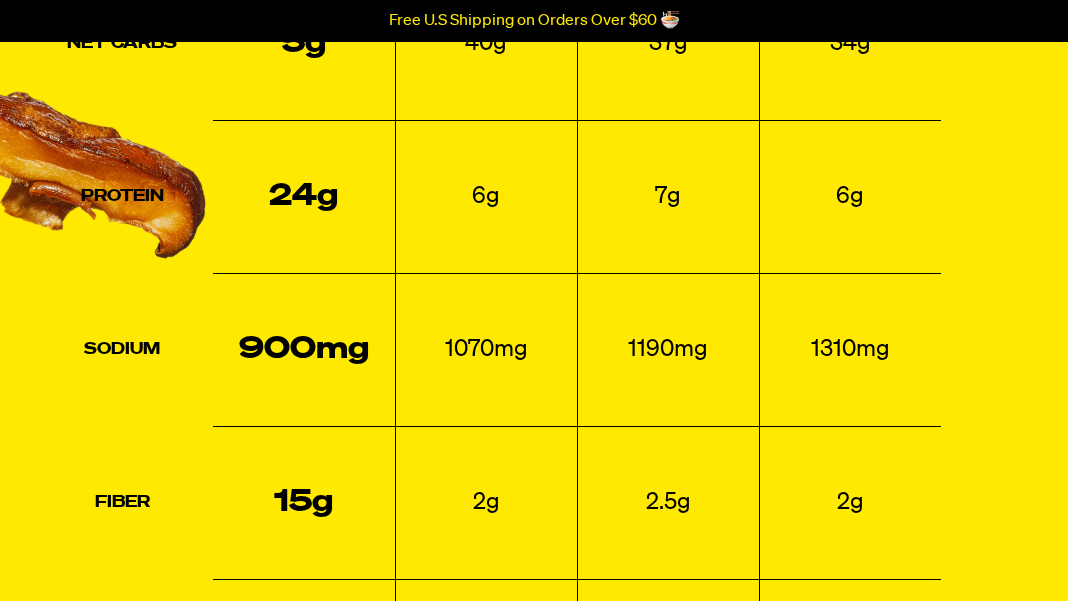click on "24g" at bounding box center (304, 196) 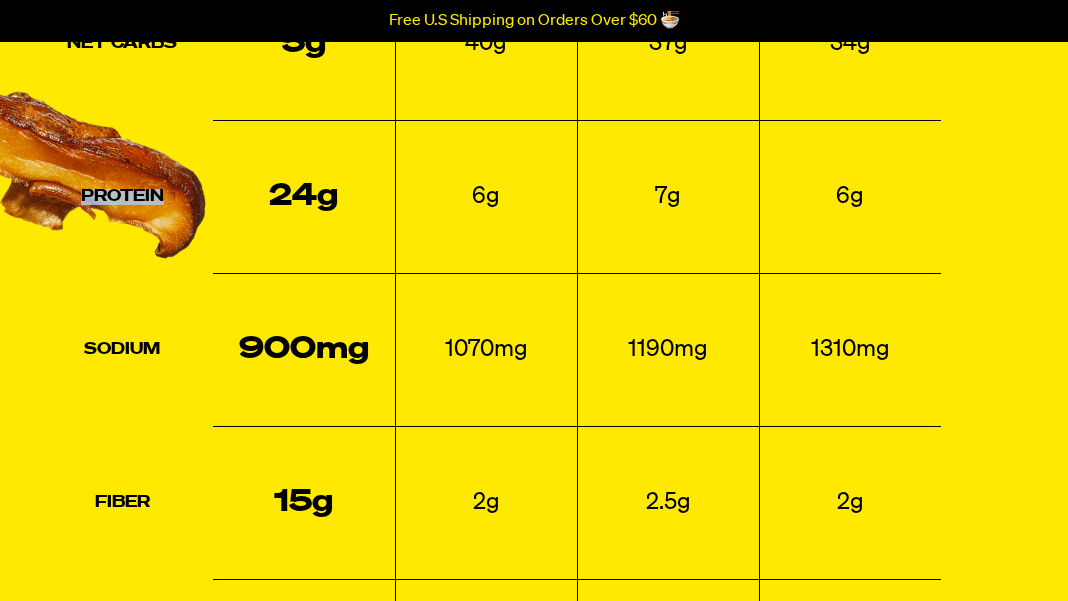 click on "Protein" at bounding box center (122, 196) 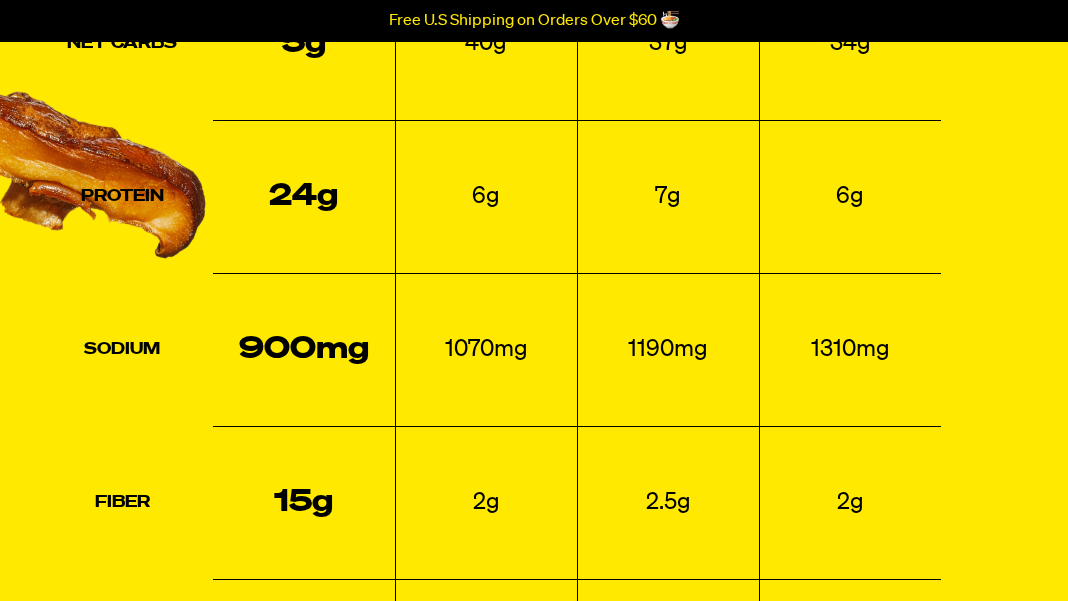 click on "24g" at bounding box center (304, 196) 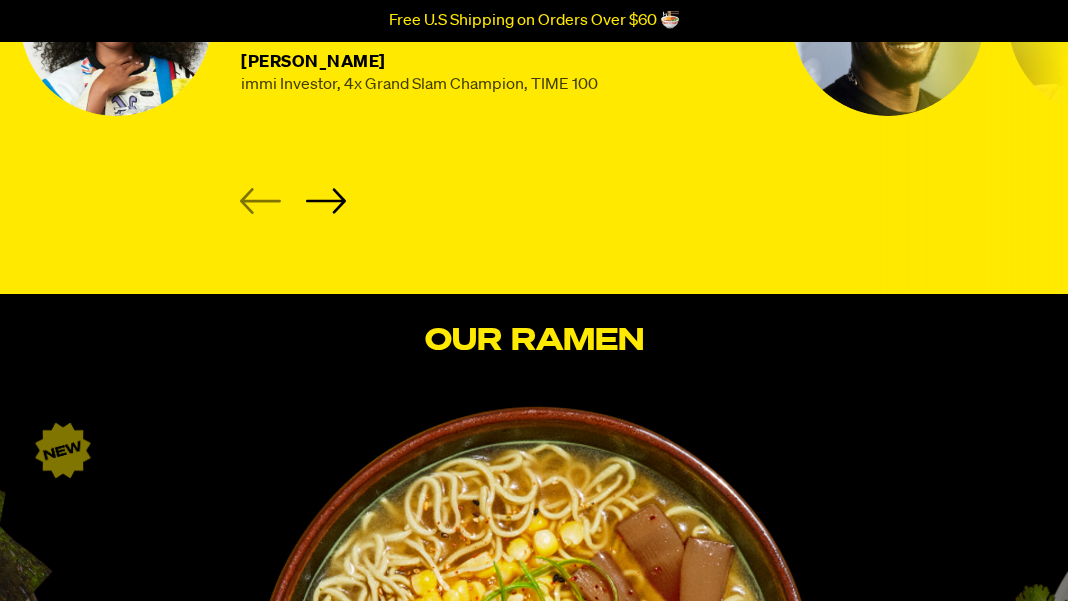 scroll, scrollTop: 3205, scrollLeft: 0, axis: vertical 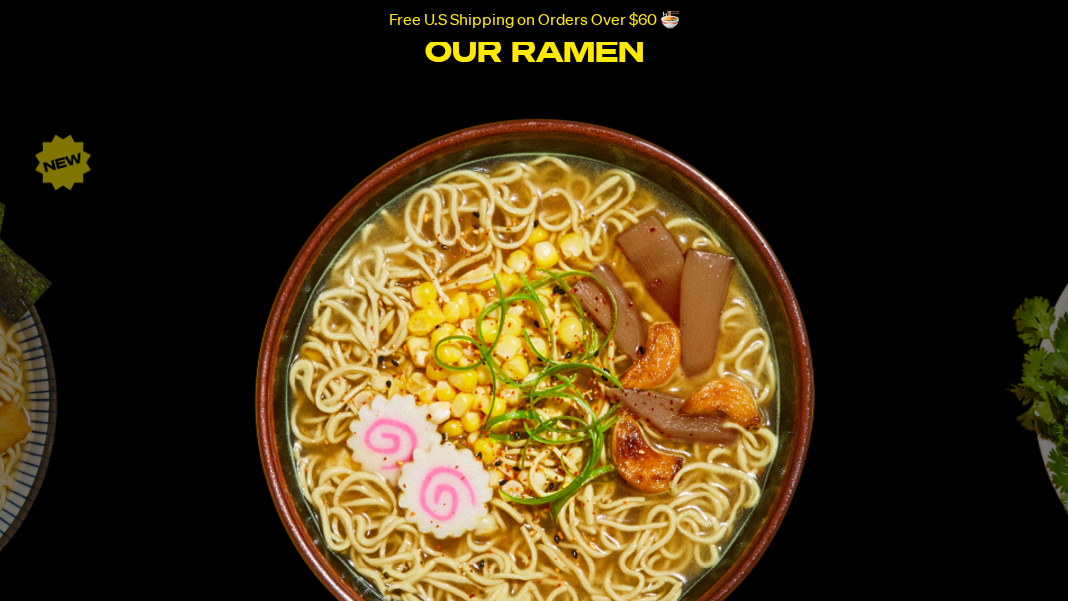 click at bounding box center [534, 398] 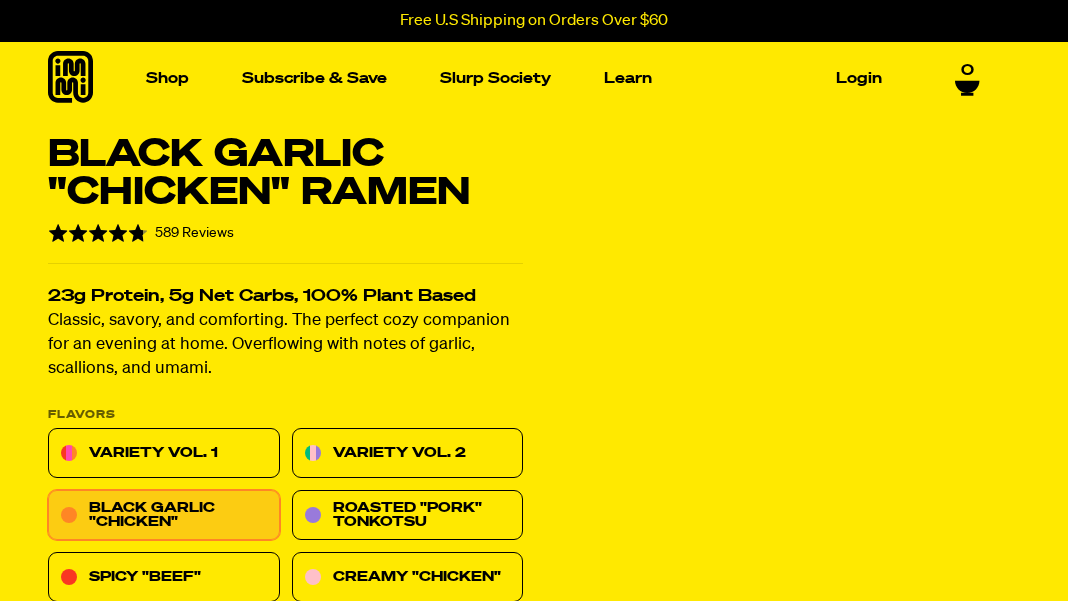 scroll, scrollTop: 0, scrollLeft: 0, axis: both 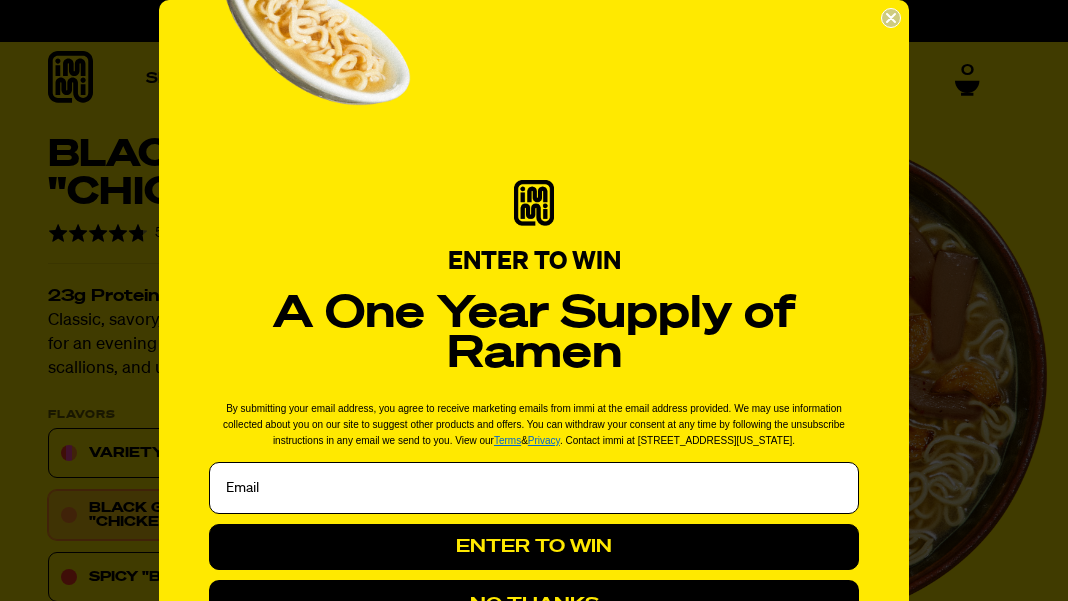 click 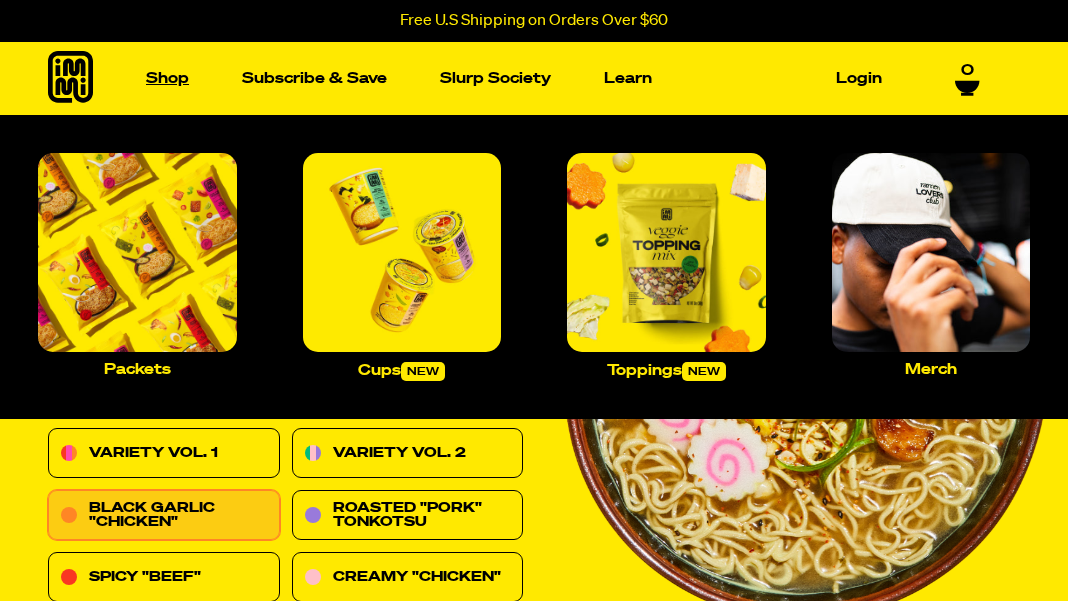 click on "Shop" at bounding box center [167, 78] 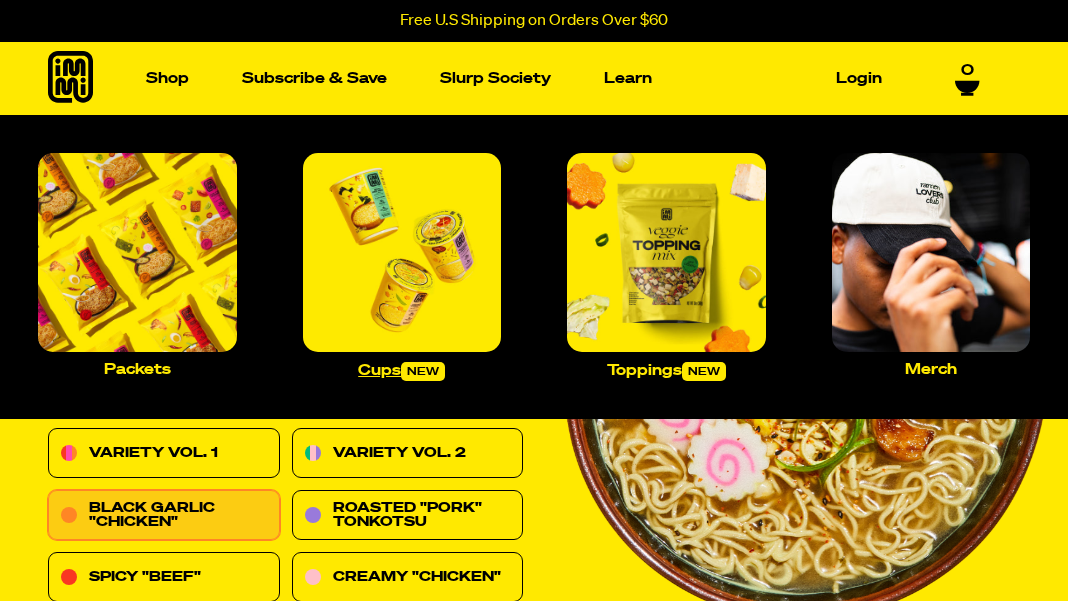 click at bounding box center [402, 252] 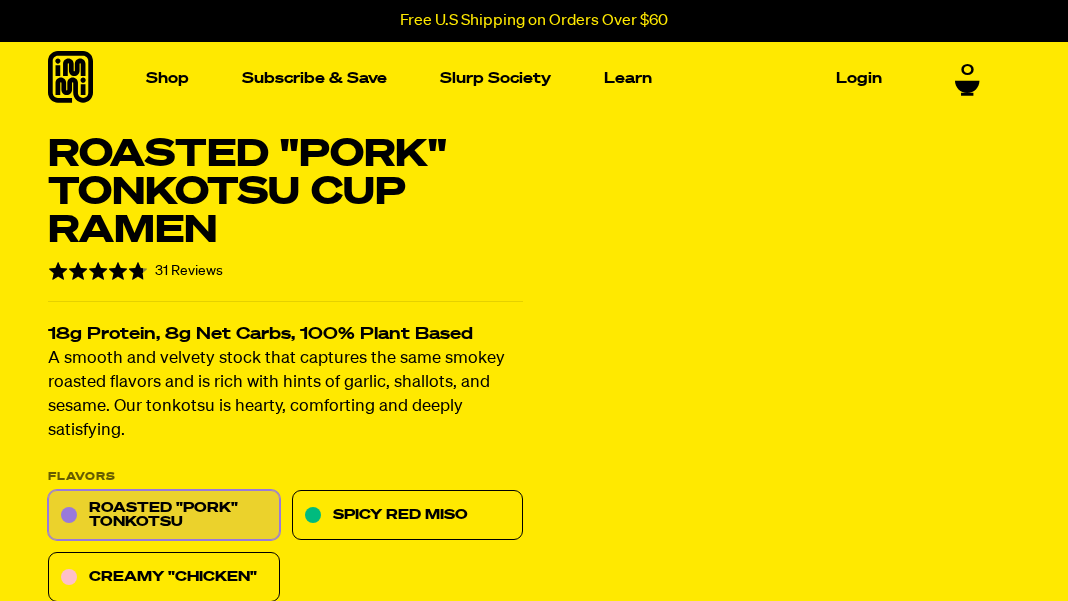scroll, scrollTop: 0, scrollLeft: 0, axis: both 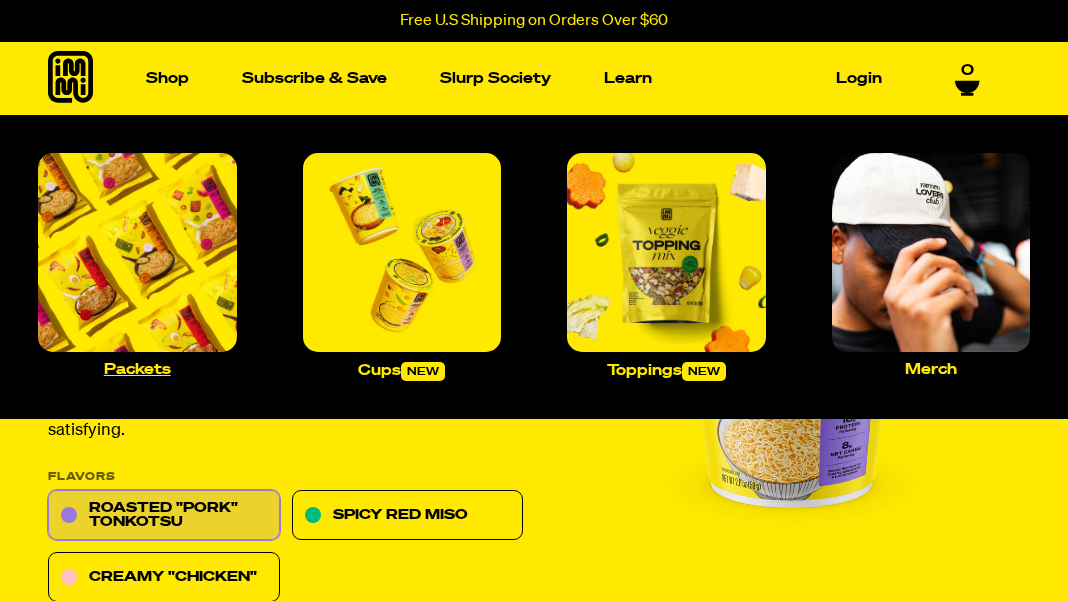 click at bounding box center [137, 252] 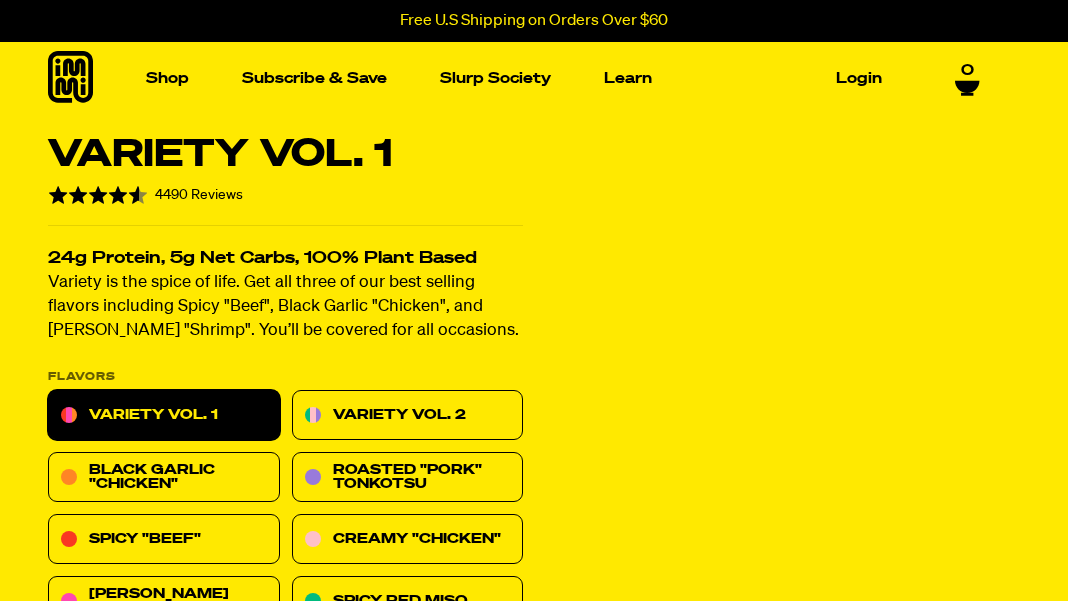 scroll, scrollTop: 0, scrollLeft: 0, axis: both 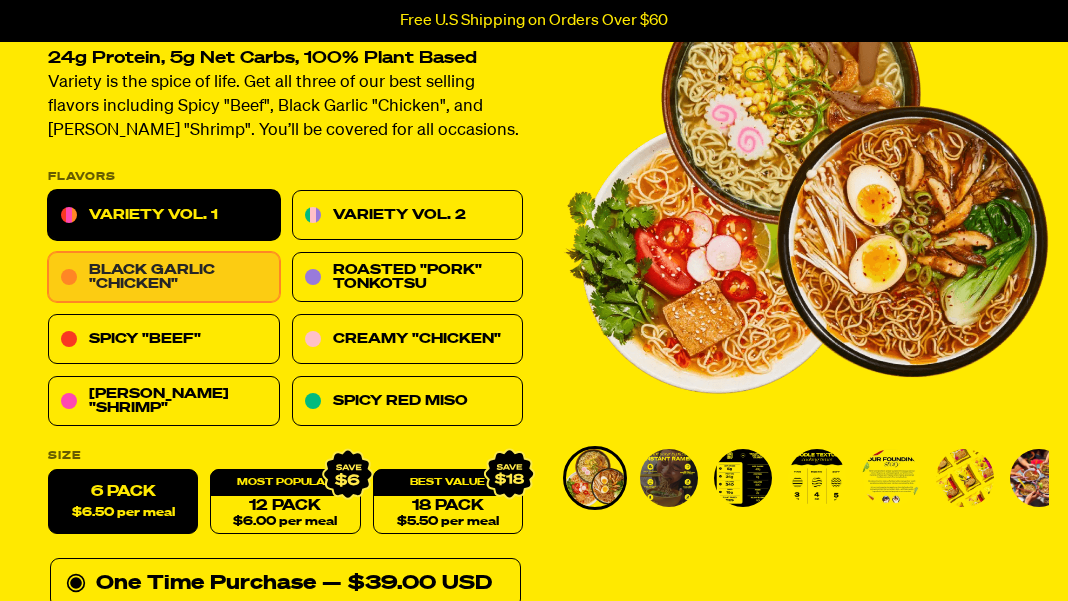 click on "Black Garlic "Chicken"" at bounding box center (164, 278) 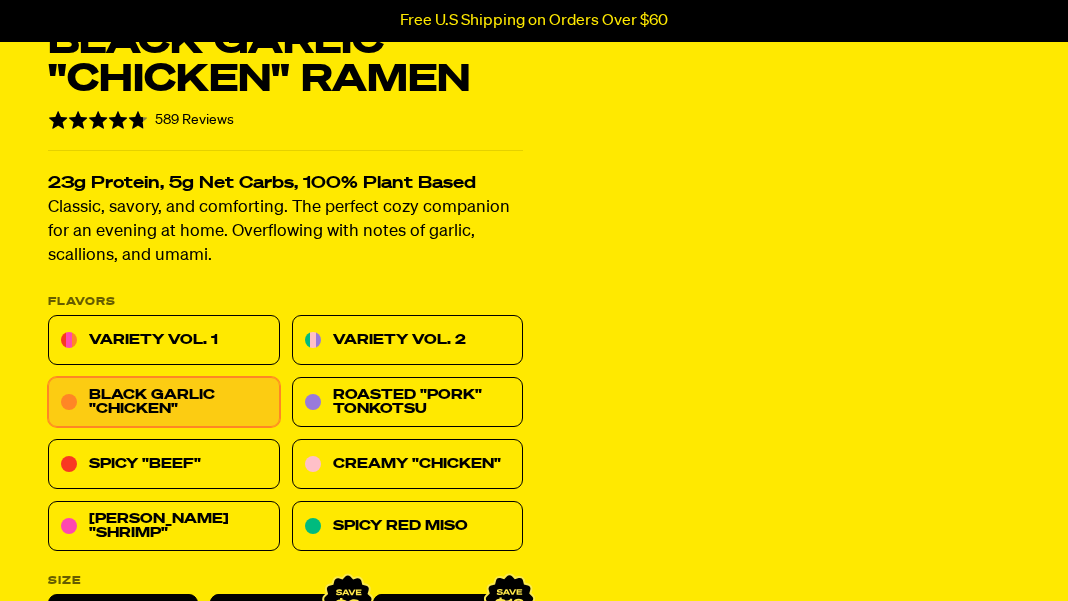 scroll, scrollTop: 0, scrollLeft: 0, axis: both 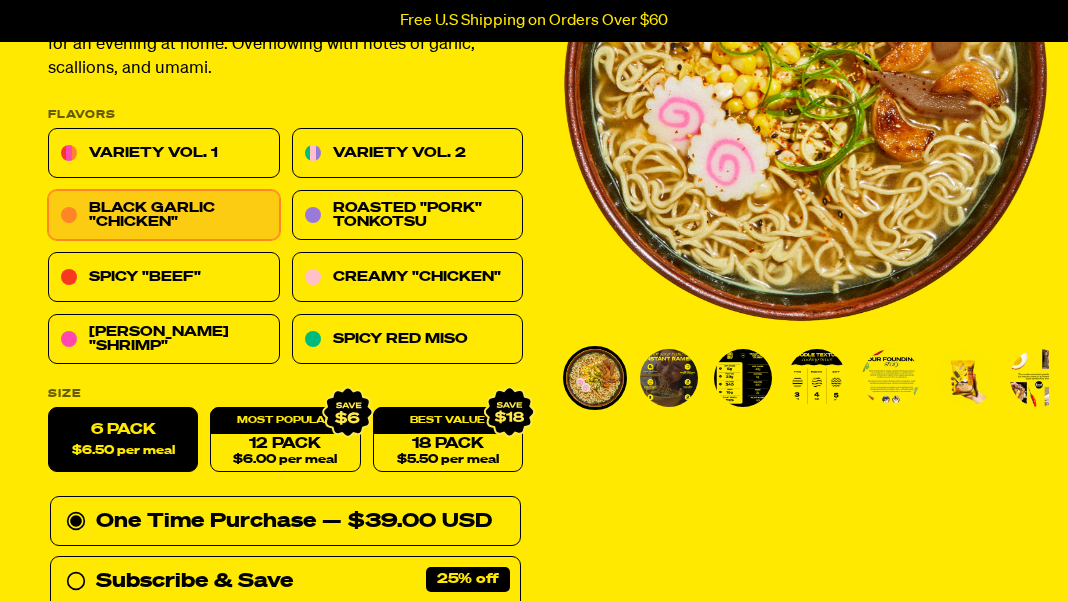 click at bounding box center (743, 378) 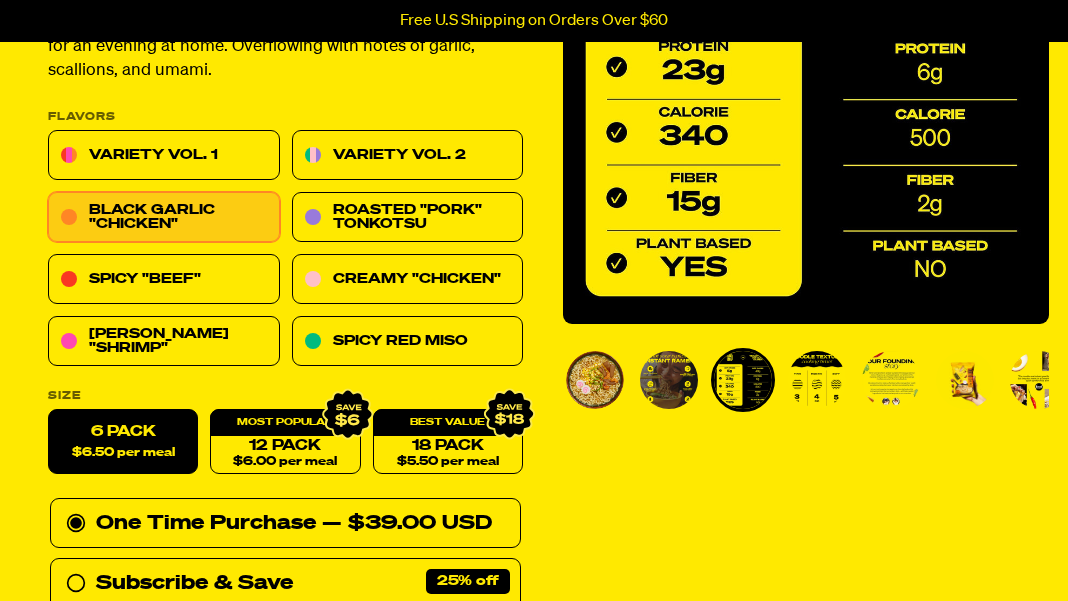 scroll, scrollTop: 300, scrollLeft: 0, axis: vertical 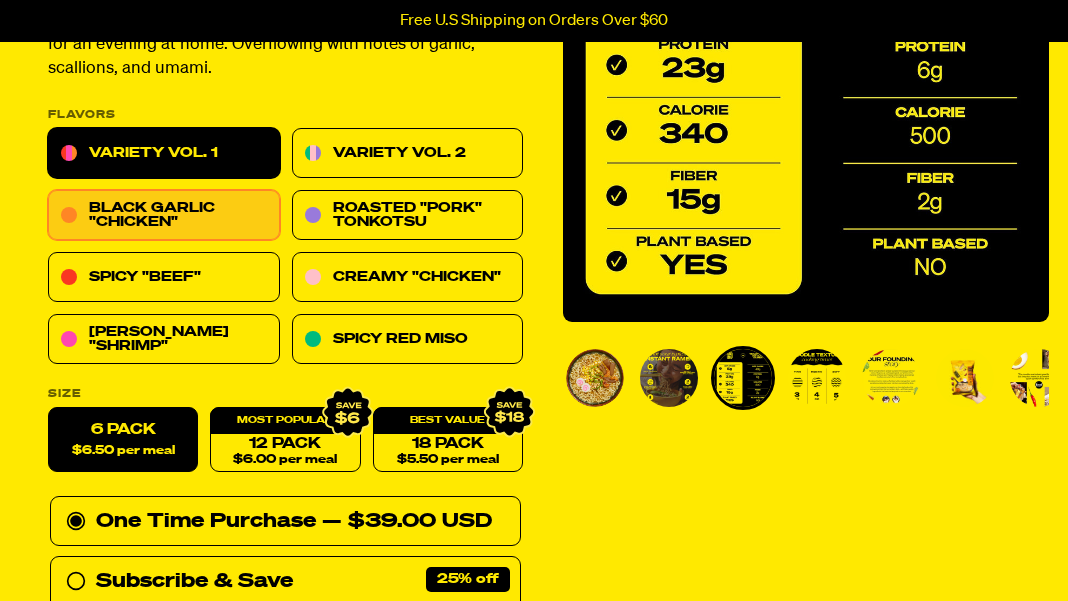click on "Variety Vol. 1" at bounding box center [164, 154] 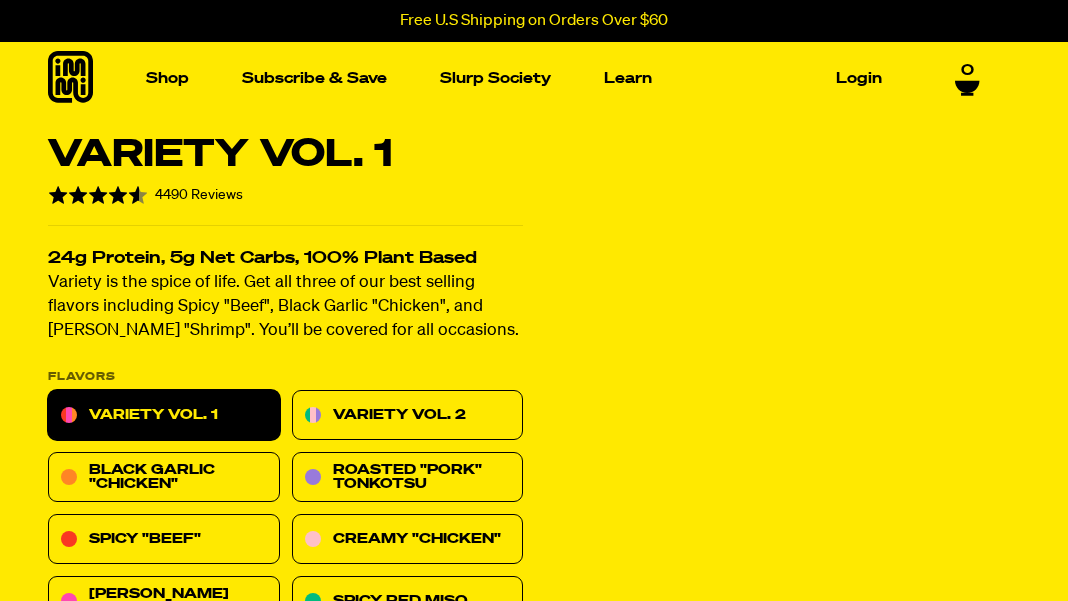 scroll, scrollTop: 0, scrollLeft: 0, axis: both 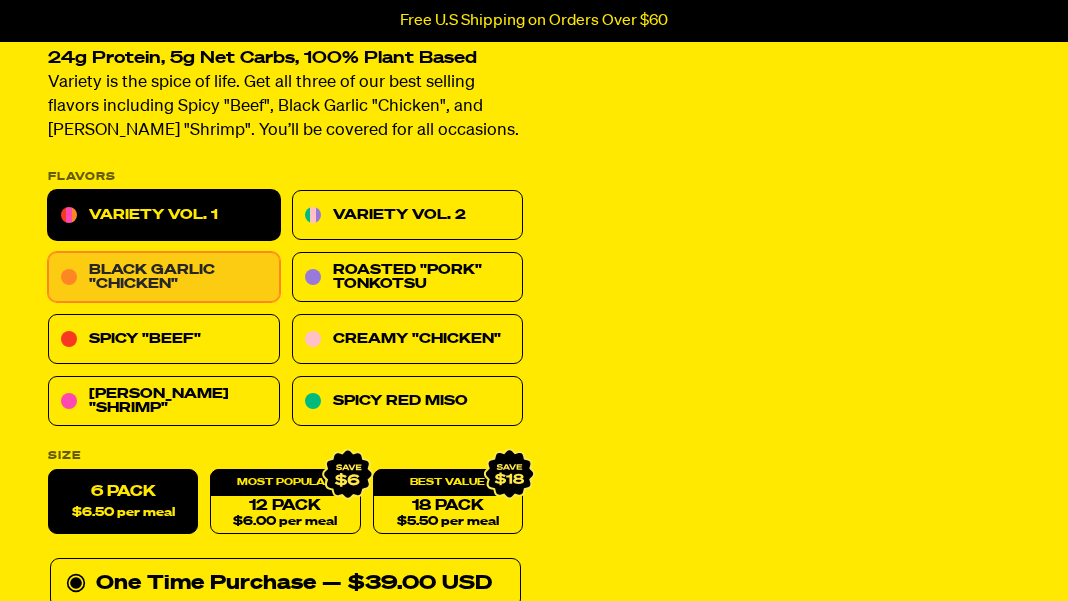 click on "Black Garlic "Chicken"" at bounding box center [164, 278] 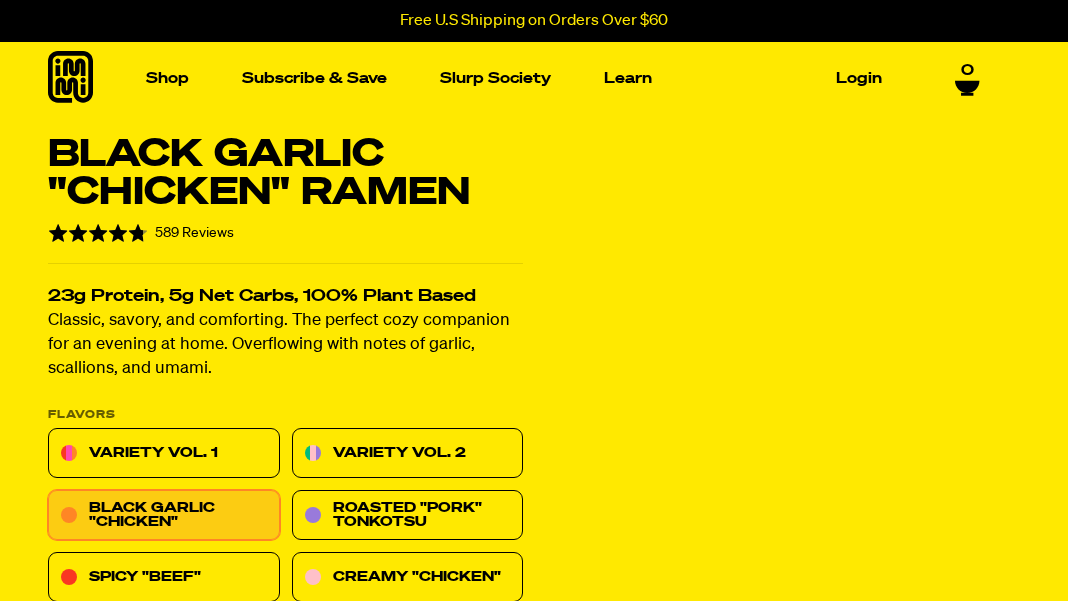 scroll, scrollTop: 0, scrollLeft: 0, axis: both 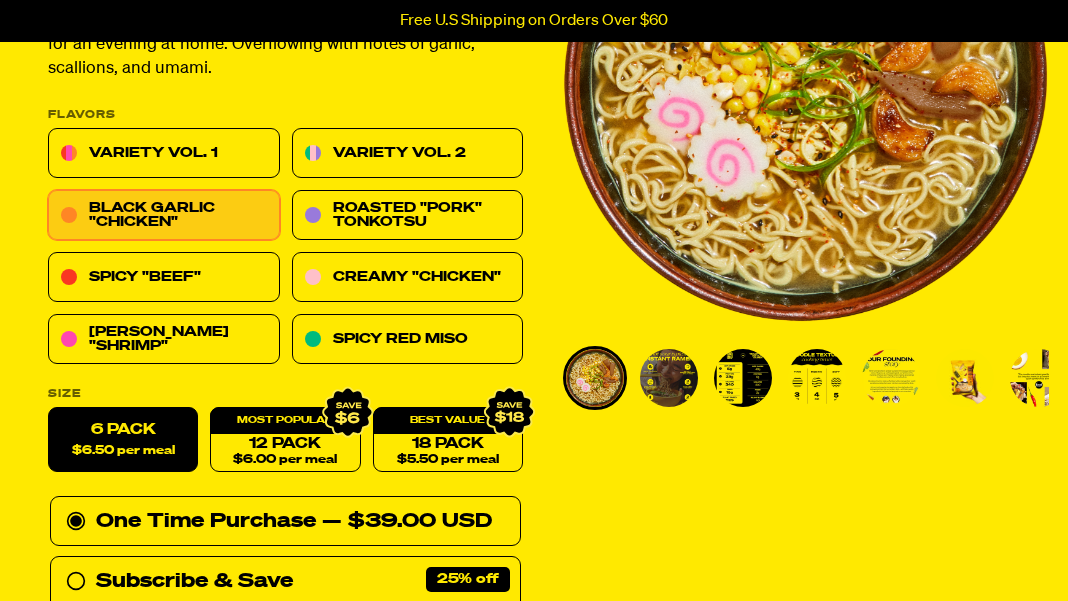 click at bounding box center (743, 378) 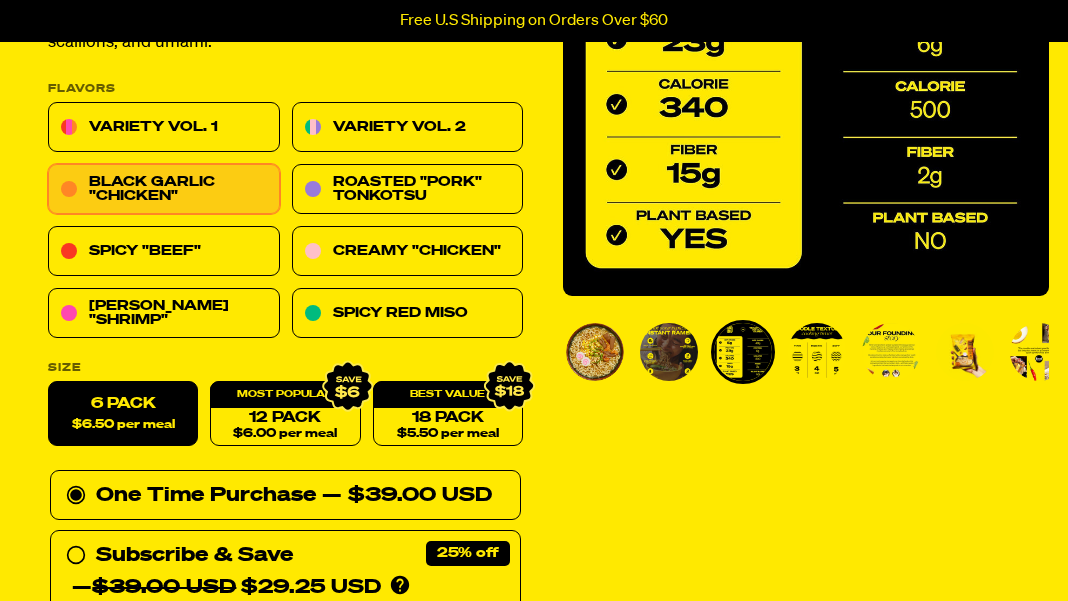 scroll, scrollTop: 400, scrollLeft: 0, axis: vertical 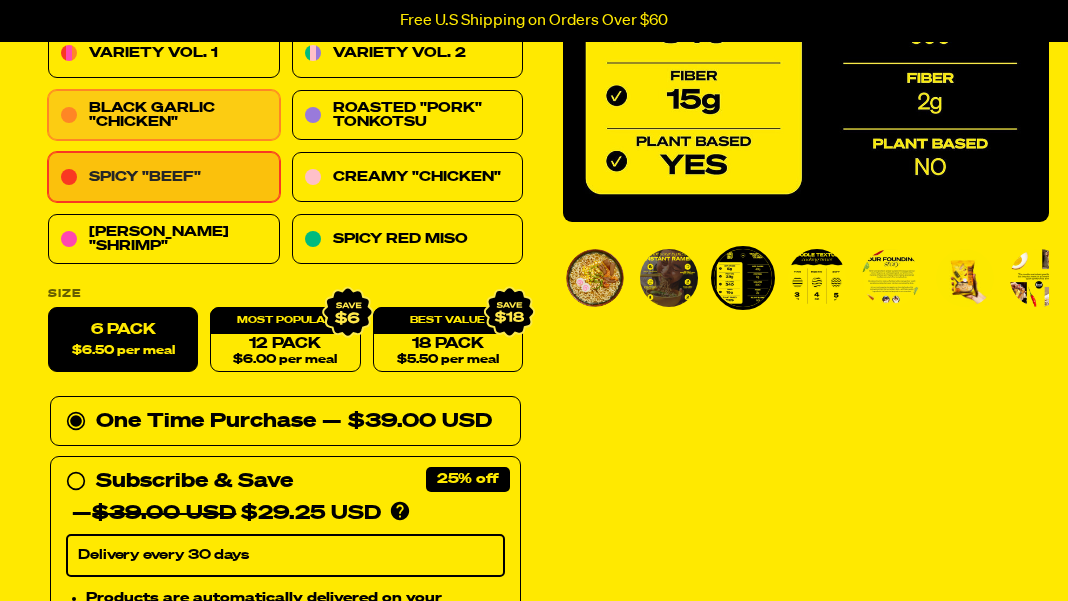 click on "Spicy "Beef"" at bounding box center (164, 178) 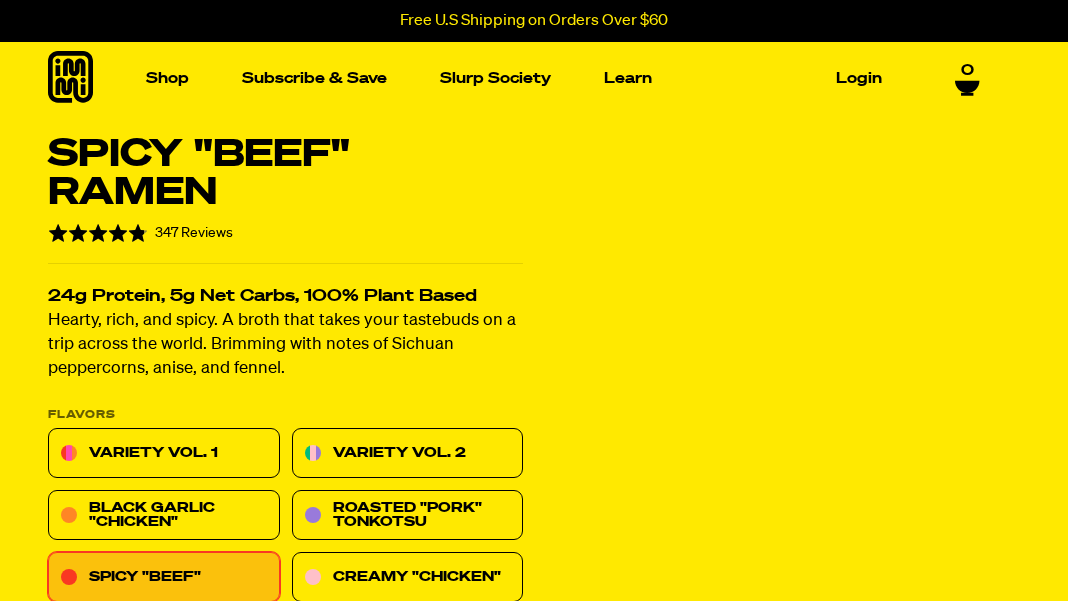 scroll, scrollTop: 0, scrollLeft: 0, axis: both 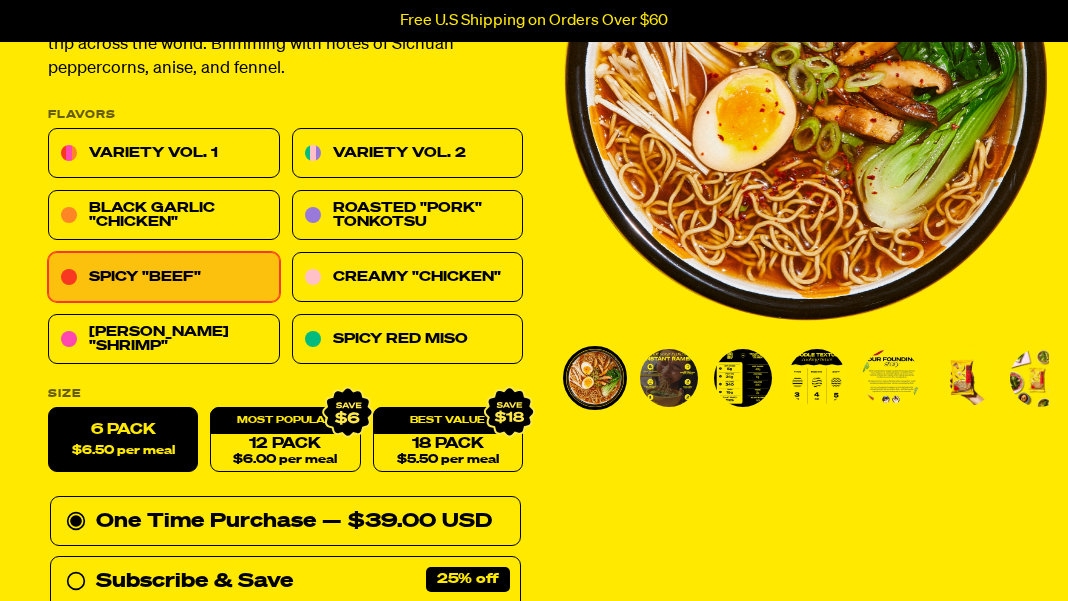 click at bounding box center (743, 378) 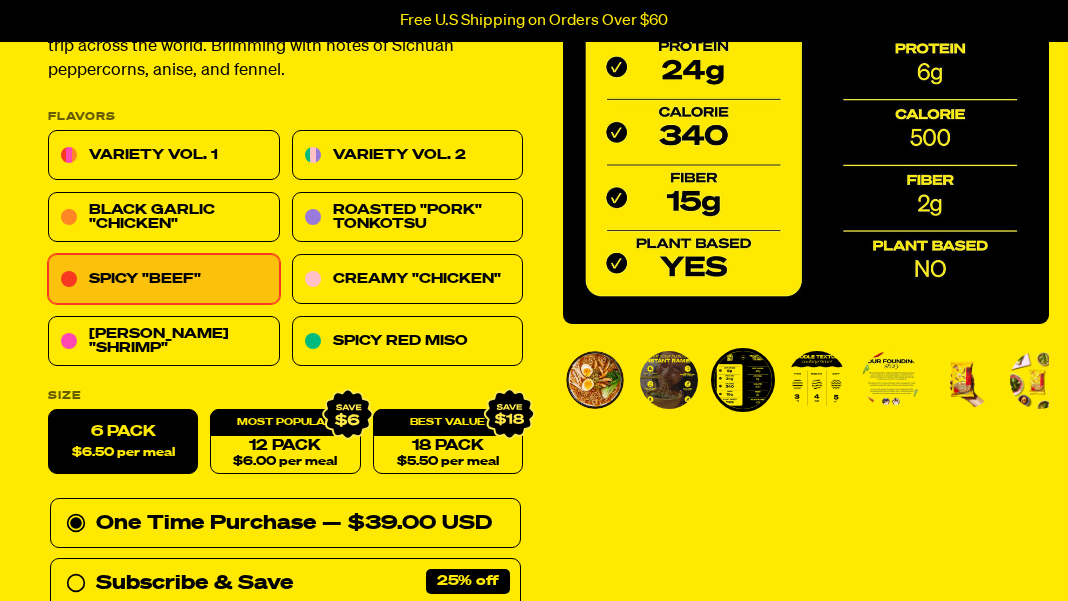 scroll, scrollTop: 300, scrollLeft: 0, axis: vertical 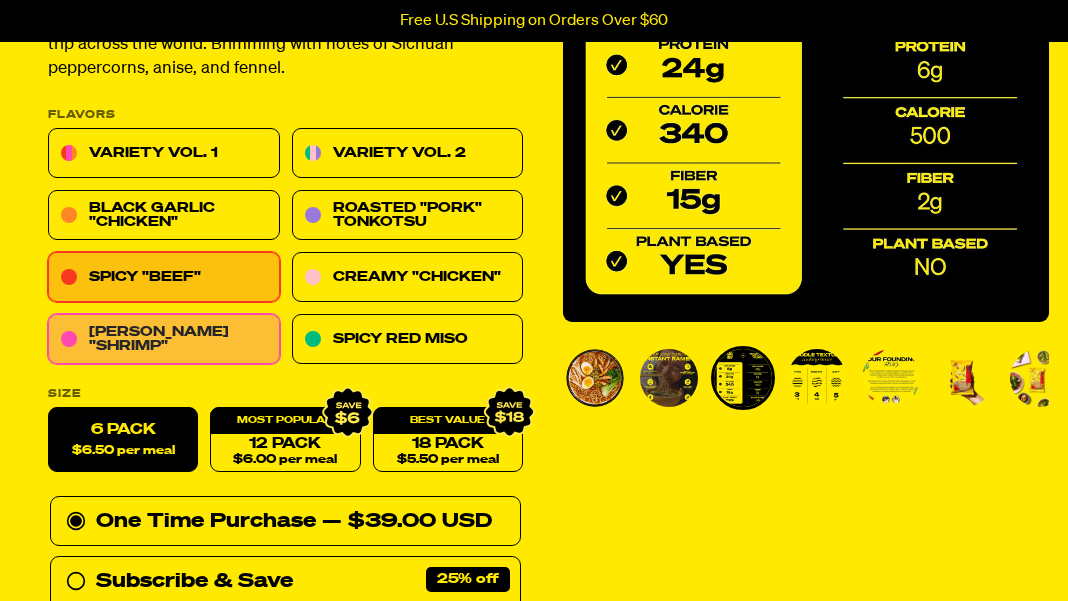 click on "[PERSON_NAME] "Shrimp"" at bounding box center (164, 340) 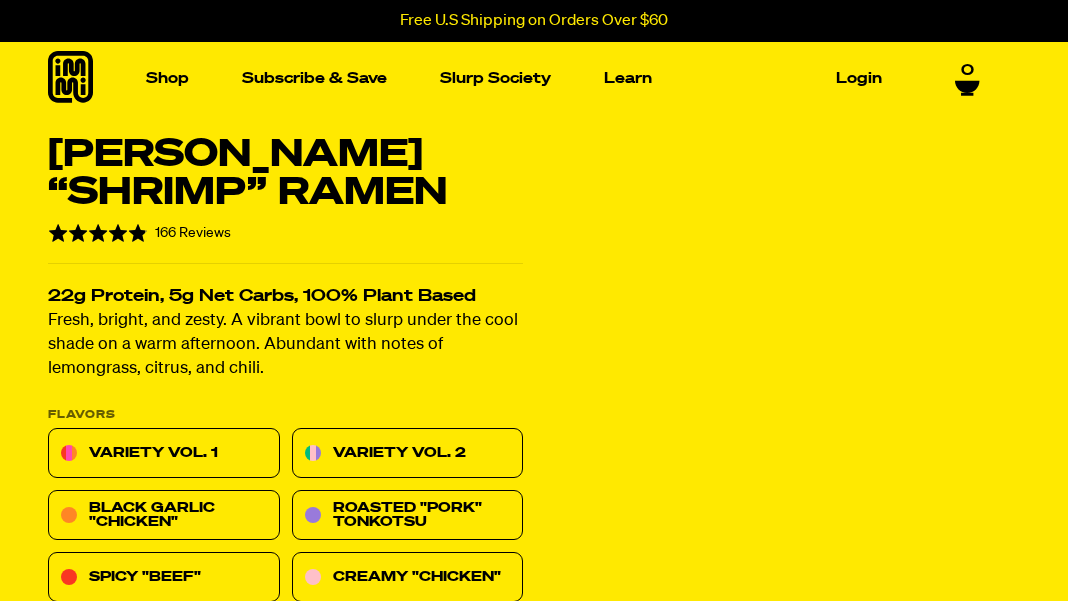 scroll, scrollTop: 0, scrollLeft: 0, axis: both 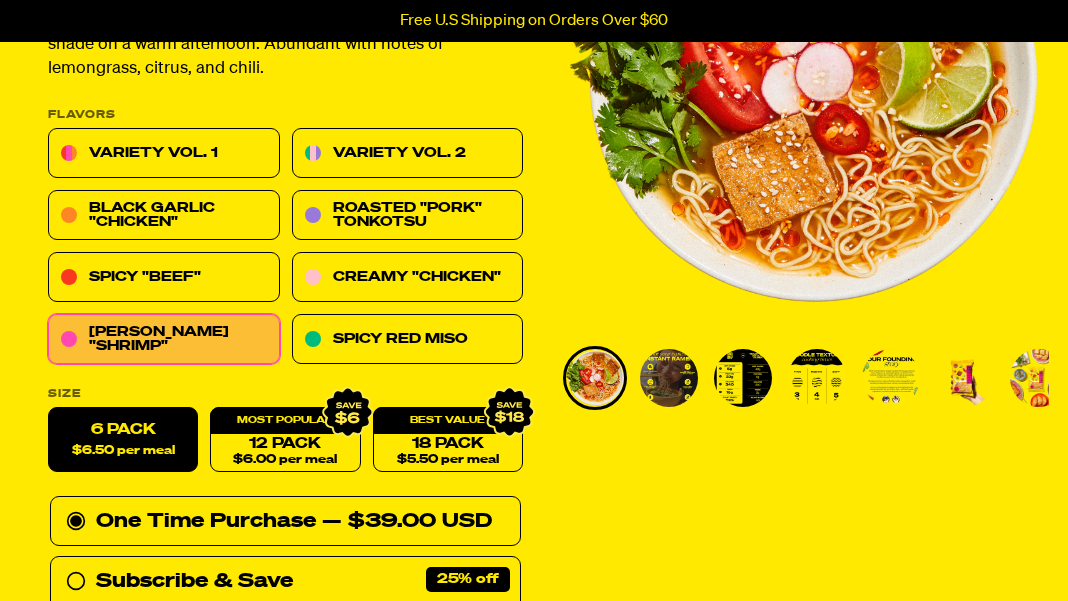click at bounding box center [743, 378] 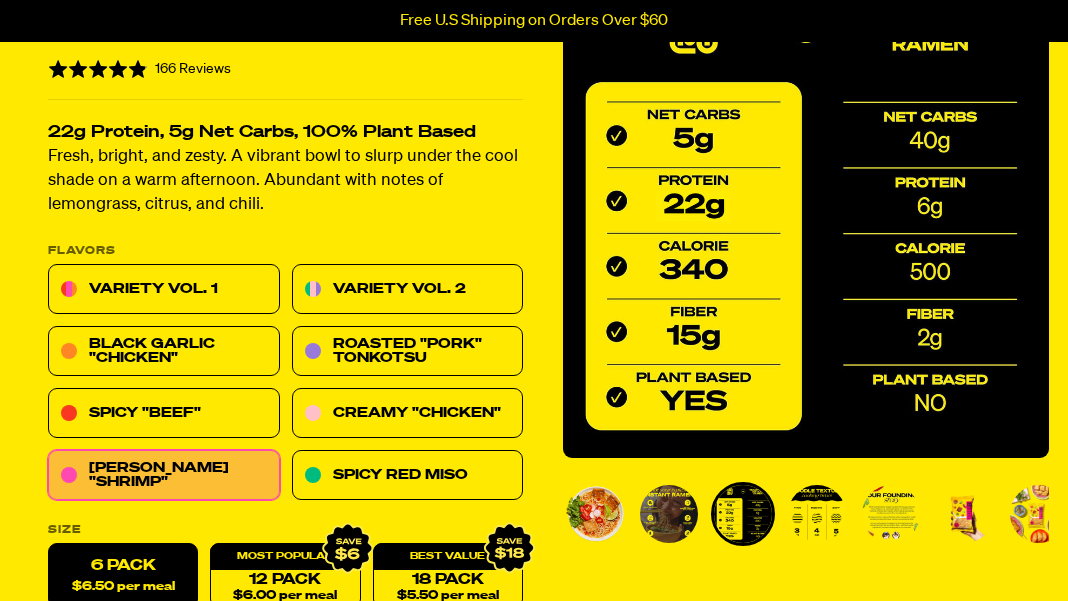 scroll, scrollTop: 200, scrollLeft: 0, axis: vertical 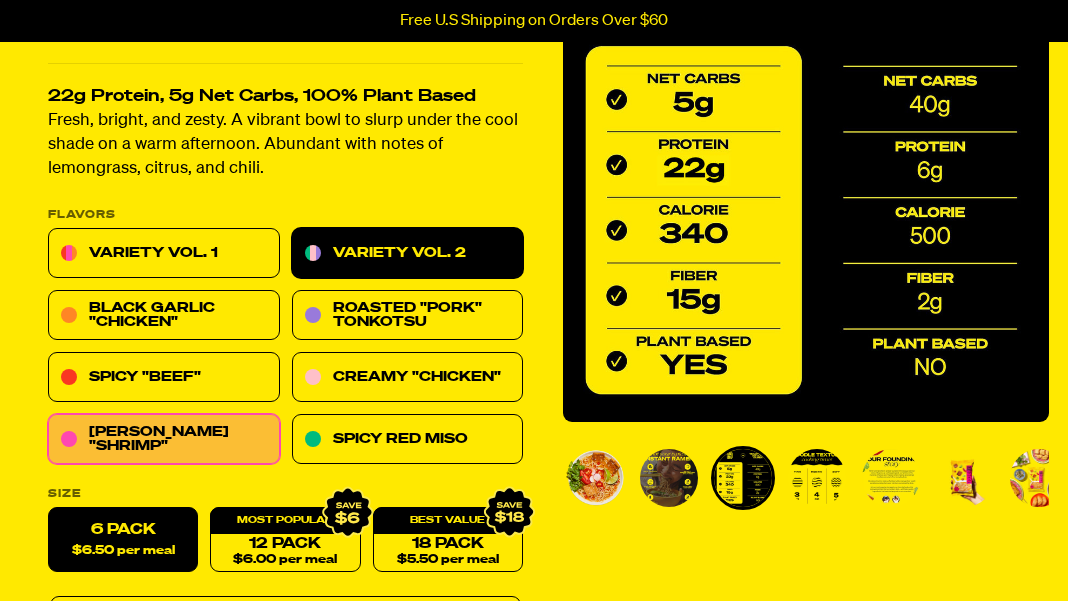 click on "Variety Vol. 2" at bounding box center (408, 254) 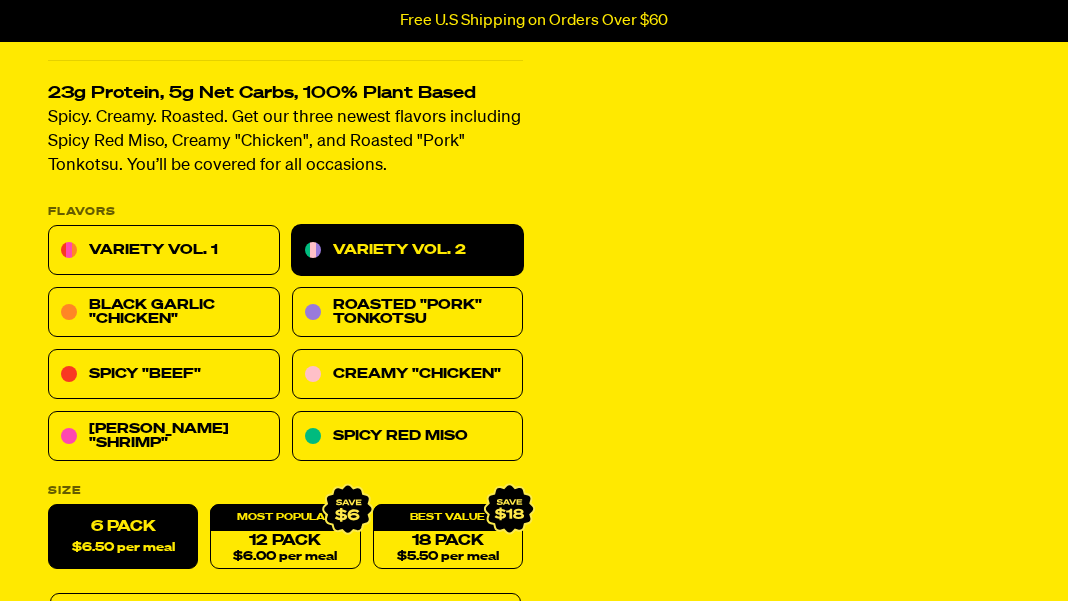 scroll, scrollTop: 0, scrollLeft: 0, axis: both 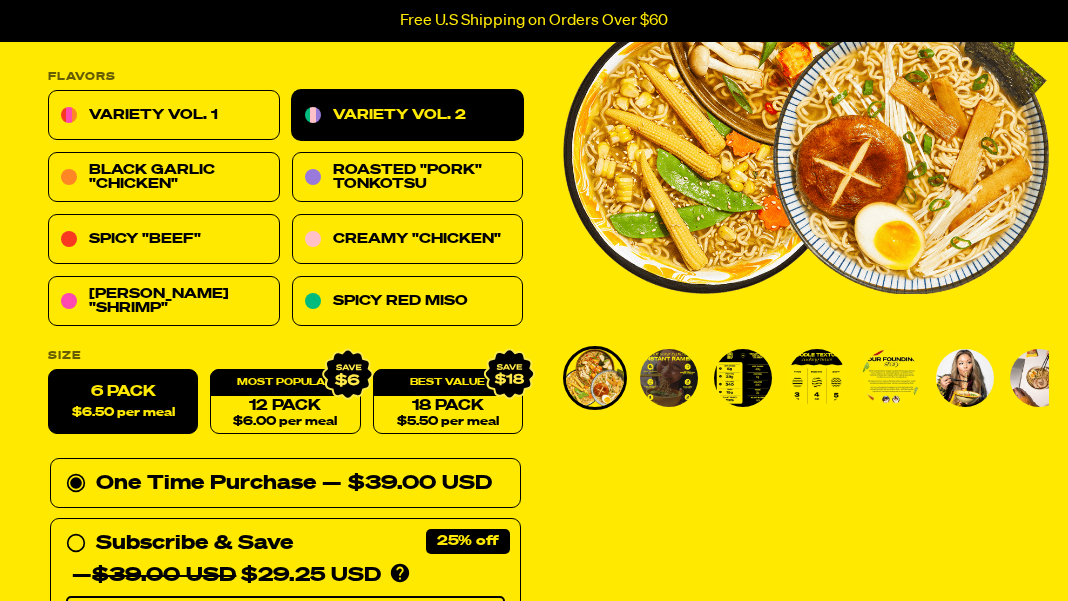 click at bounding box center (743, 378) 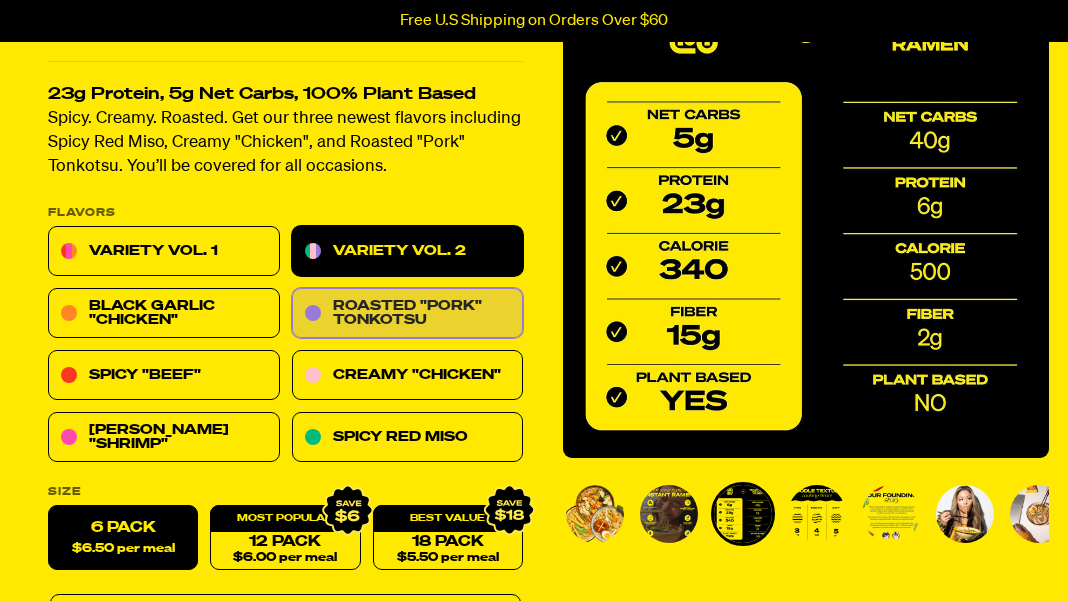 scroll, scrollTop: 200, scrollLeft: 0, axis: vertical 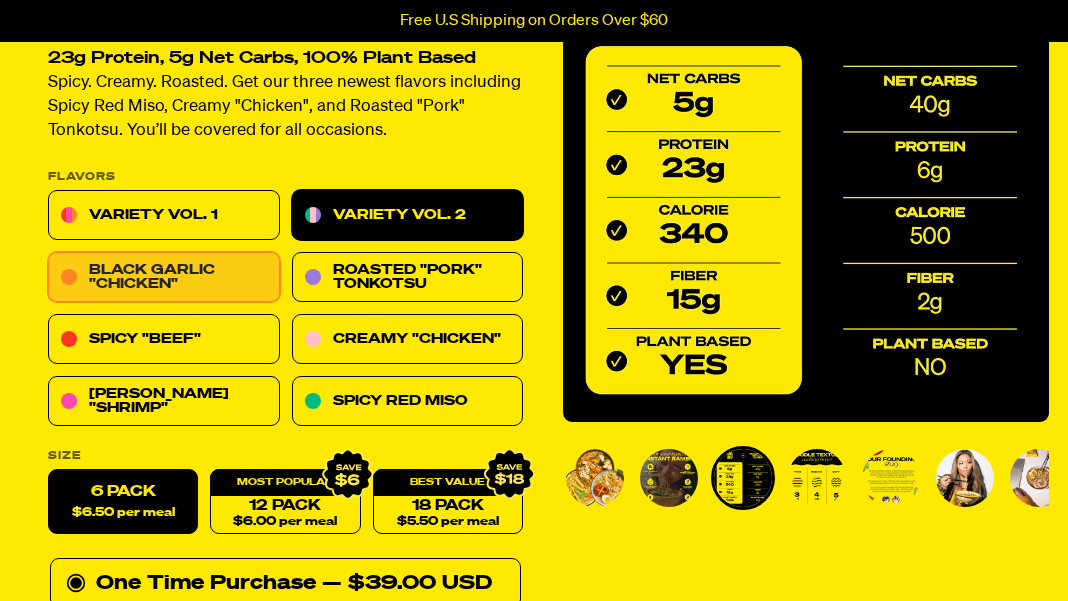 click on "Black Garlic "Chicken"" at bounding box center [164, 278] 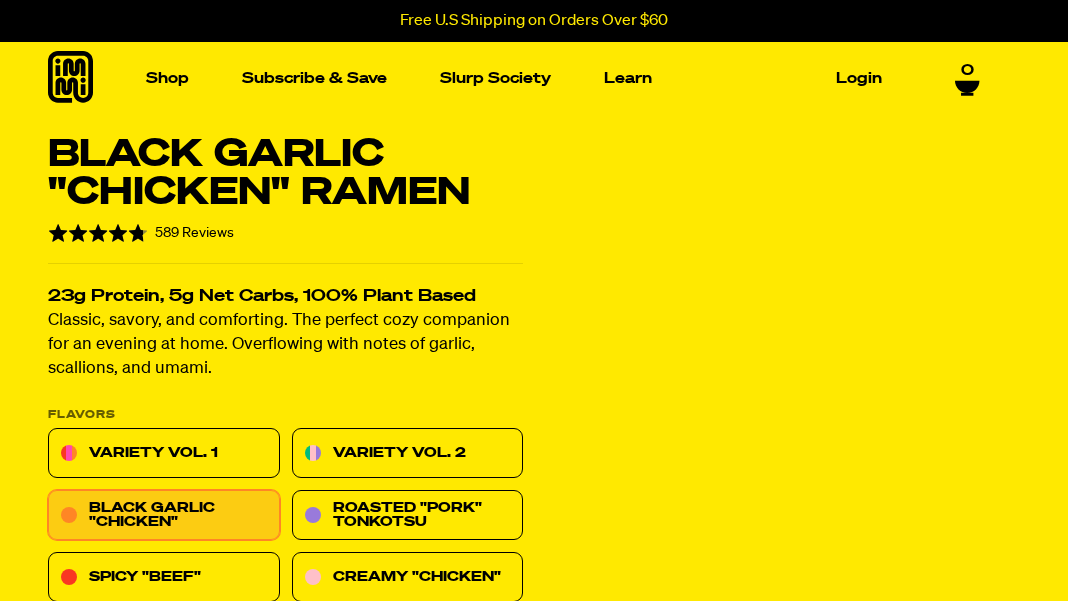 scroll, scrollTop: 0, scrollLeft: 0, axis: both 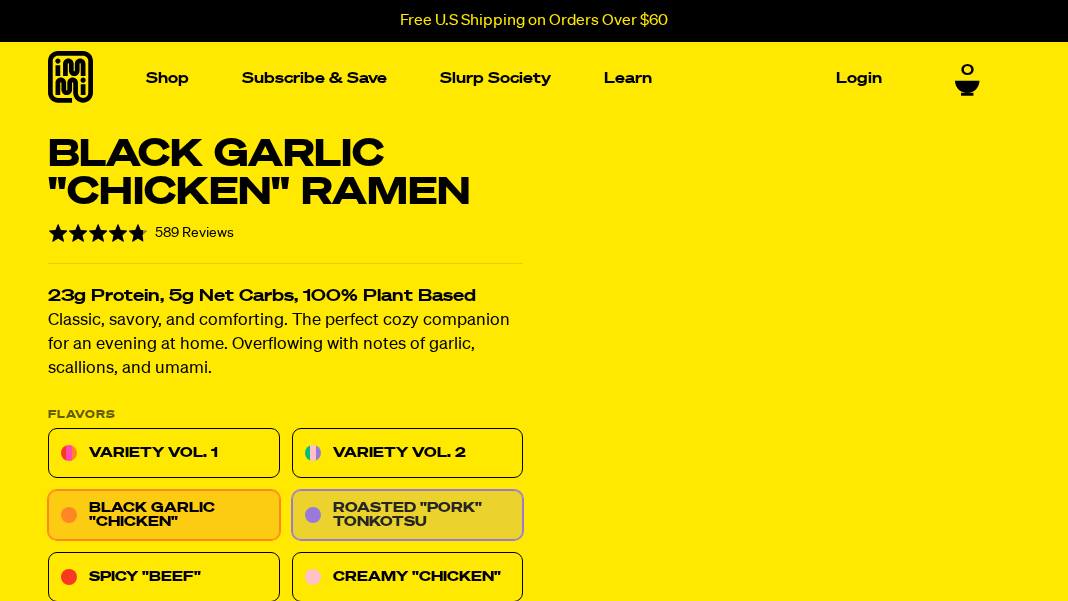 click on "Roasted "Pork" Tonkotsu" at bounding box center (408, 516) 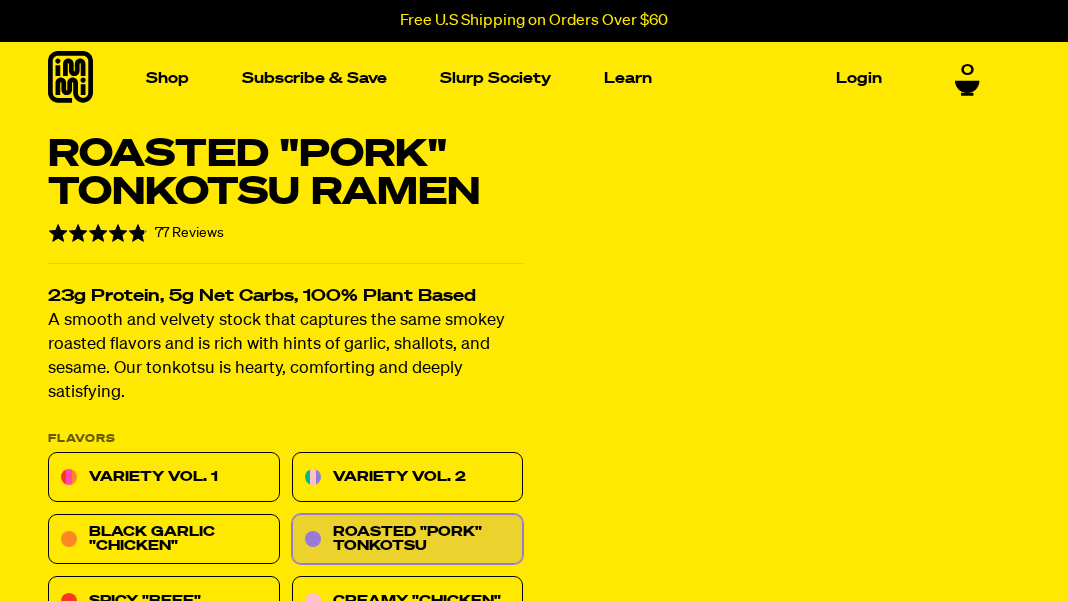 scroll, scrollTop: 194, scrollLeft: 0, axis: vertical 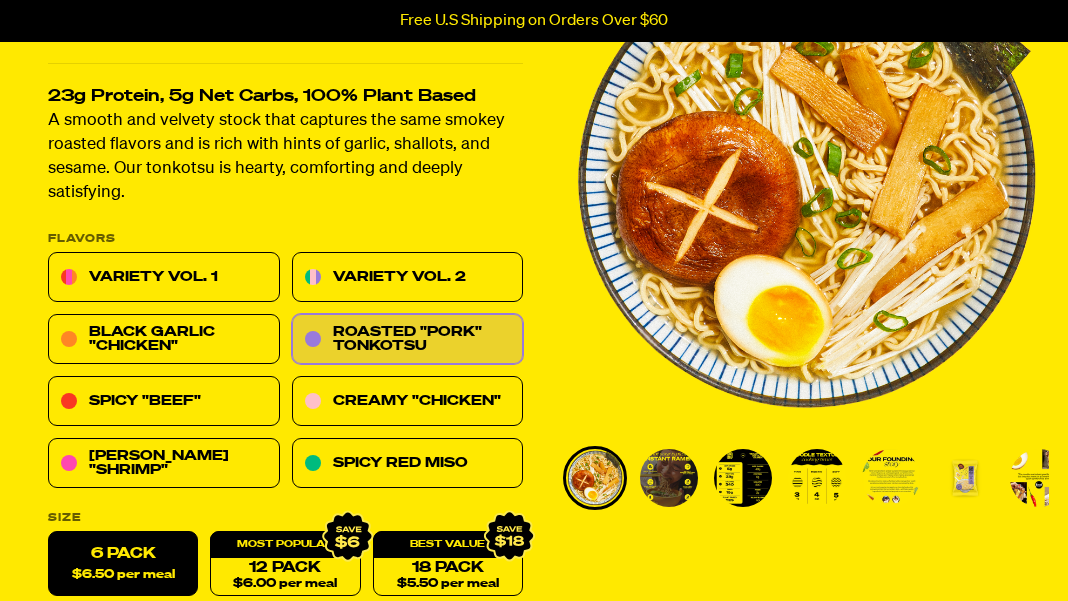 click at bounding box center (743, 478) 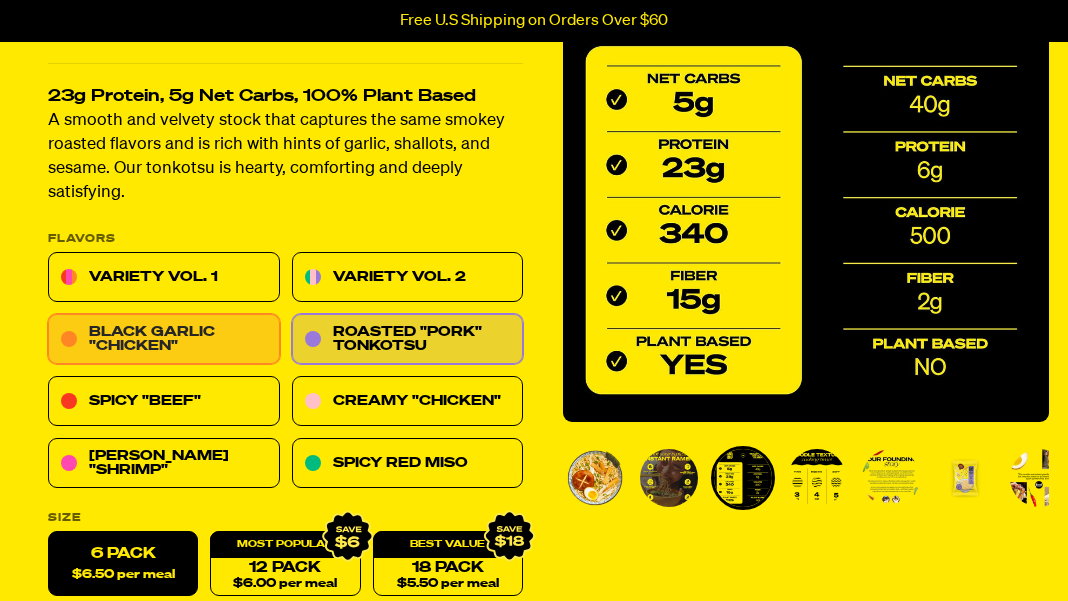 click on "Black Garlic "Chicken"" at bounding box center [164, 340] 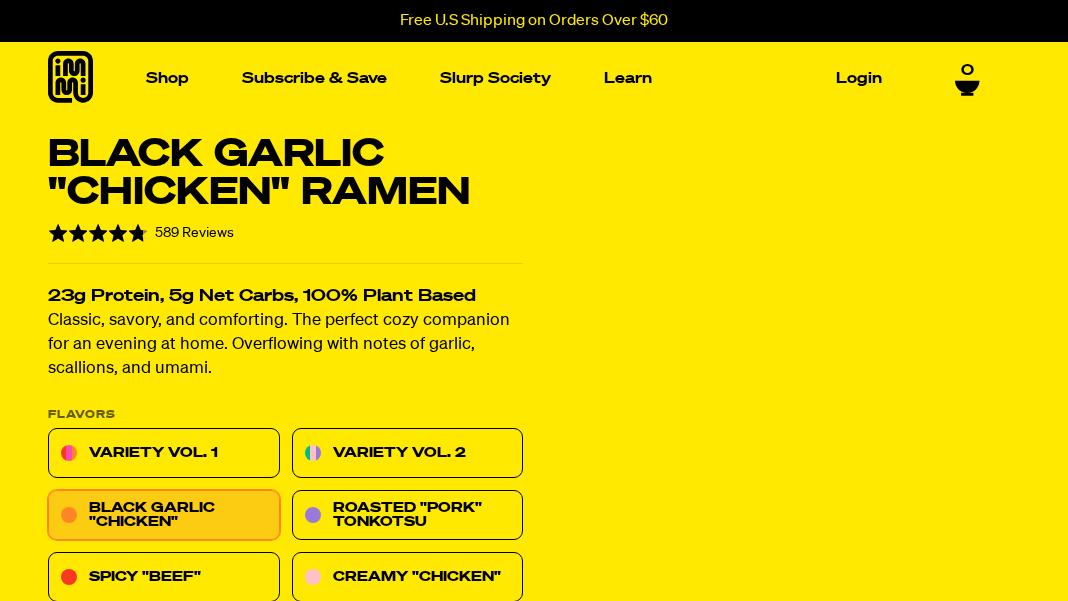 scroll, scrollTop: 200, scrollLeft: 0, axis: vertical 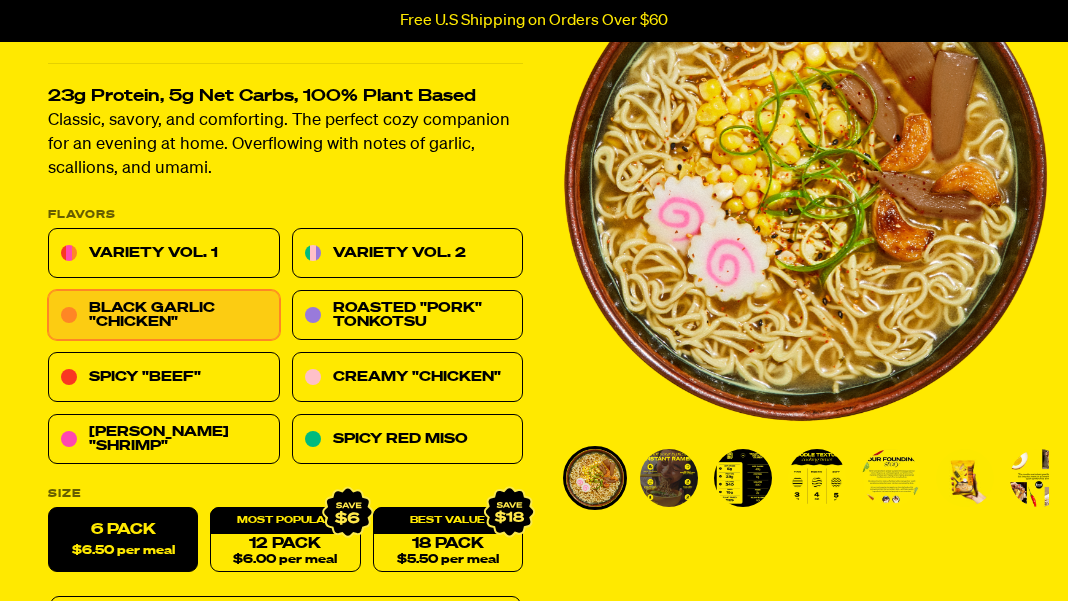 click at bounding box center [743, 478] 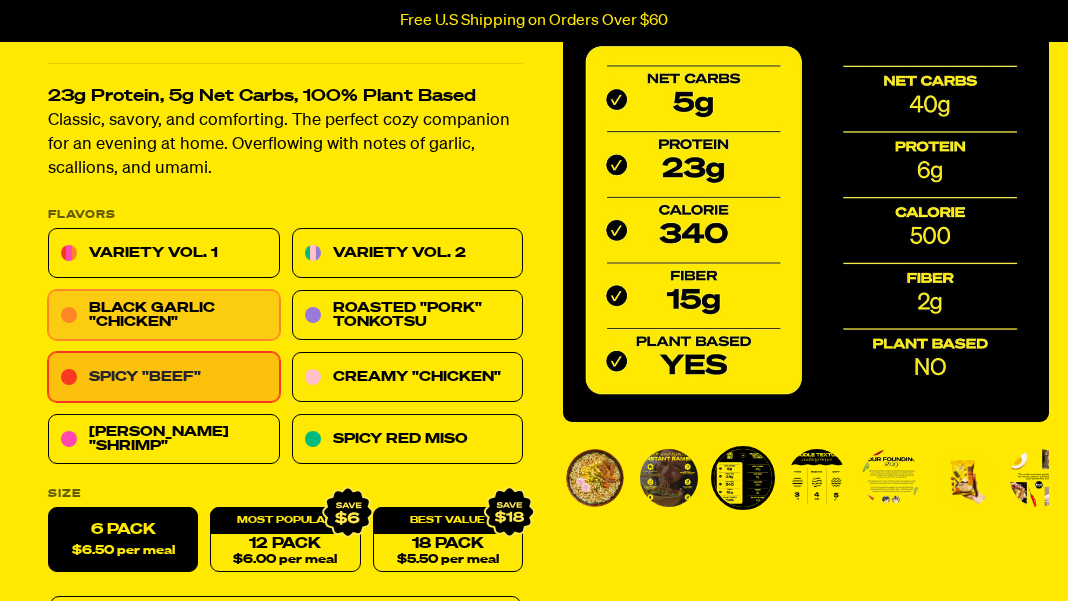 click on "Spicy "Beef"" at bounding box center (164, 378) 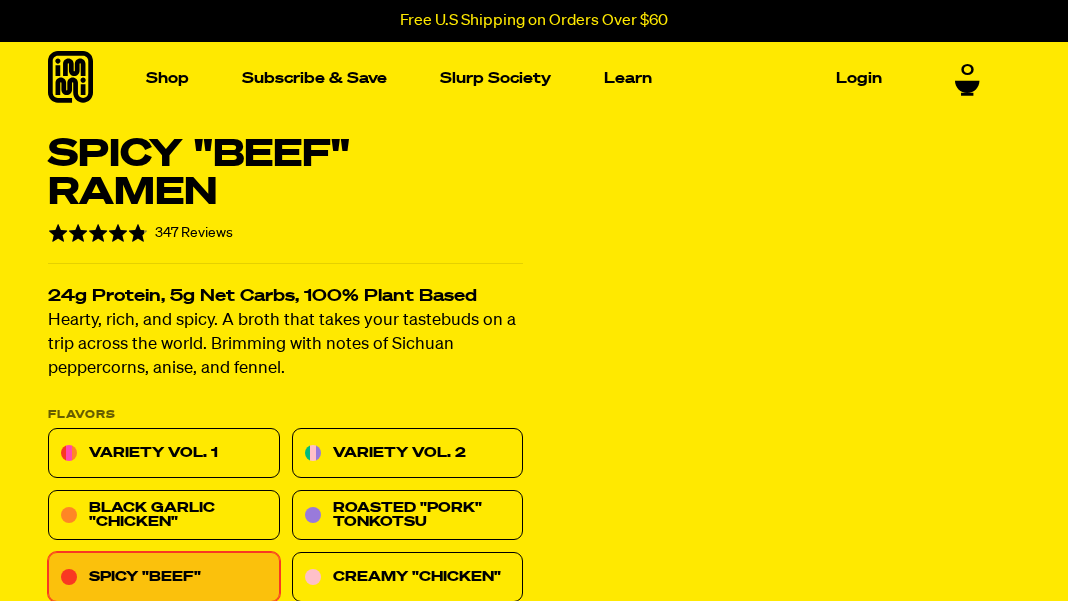 scroll, scrollTop: 0, scrollLeft: 0, axis: both 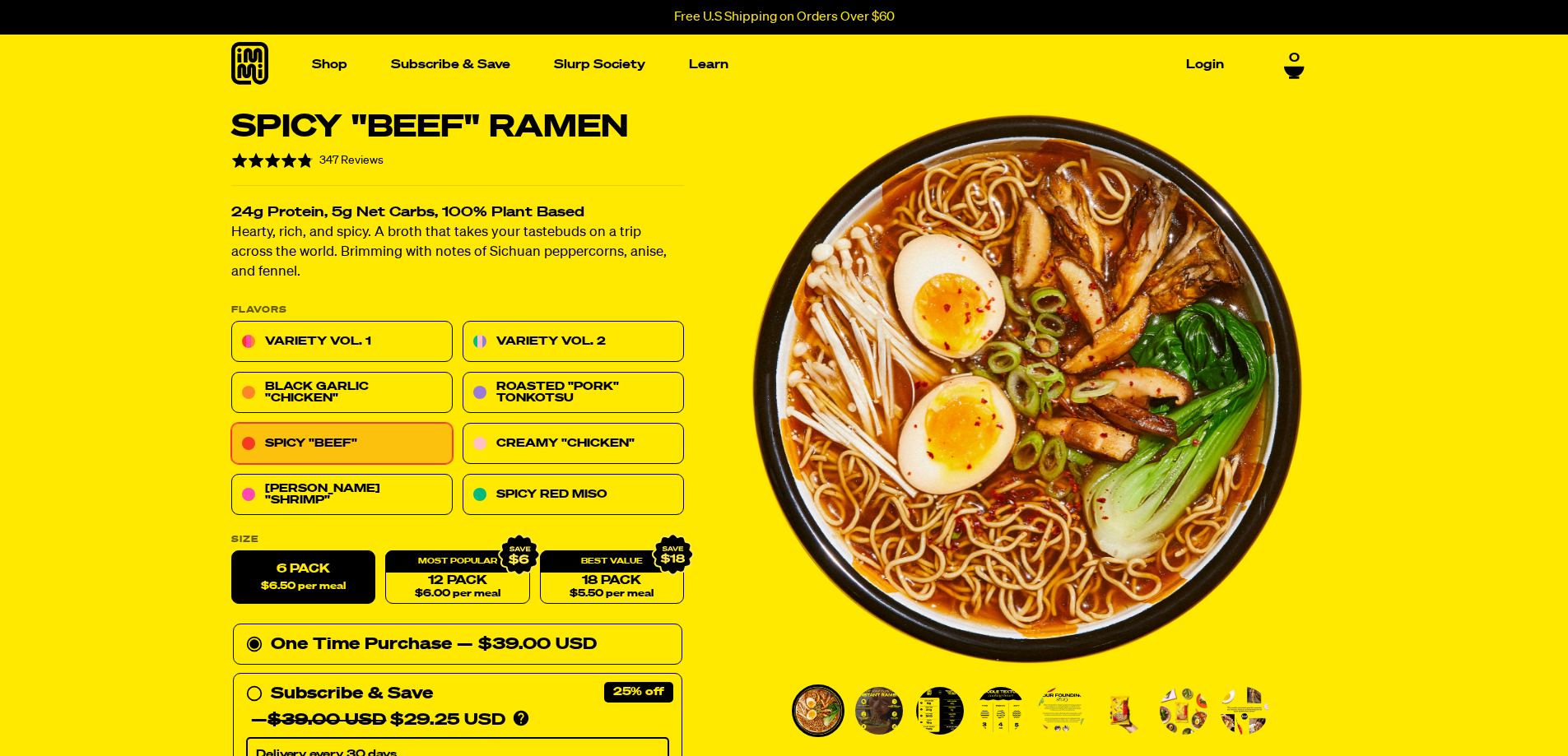 click at bounding box center [940, 711] 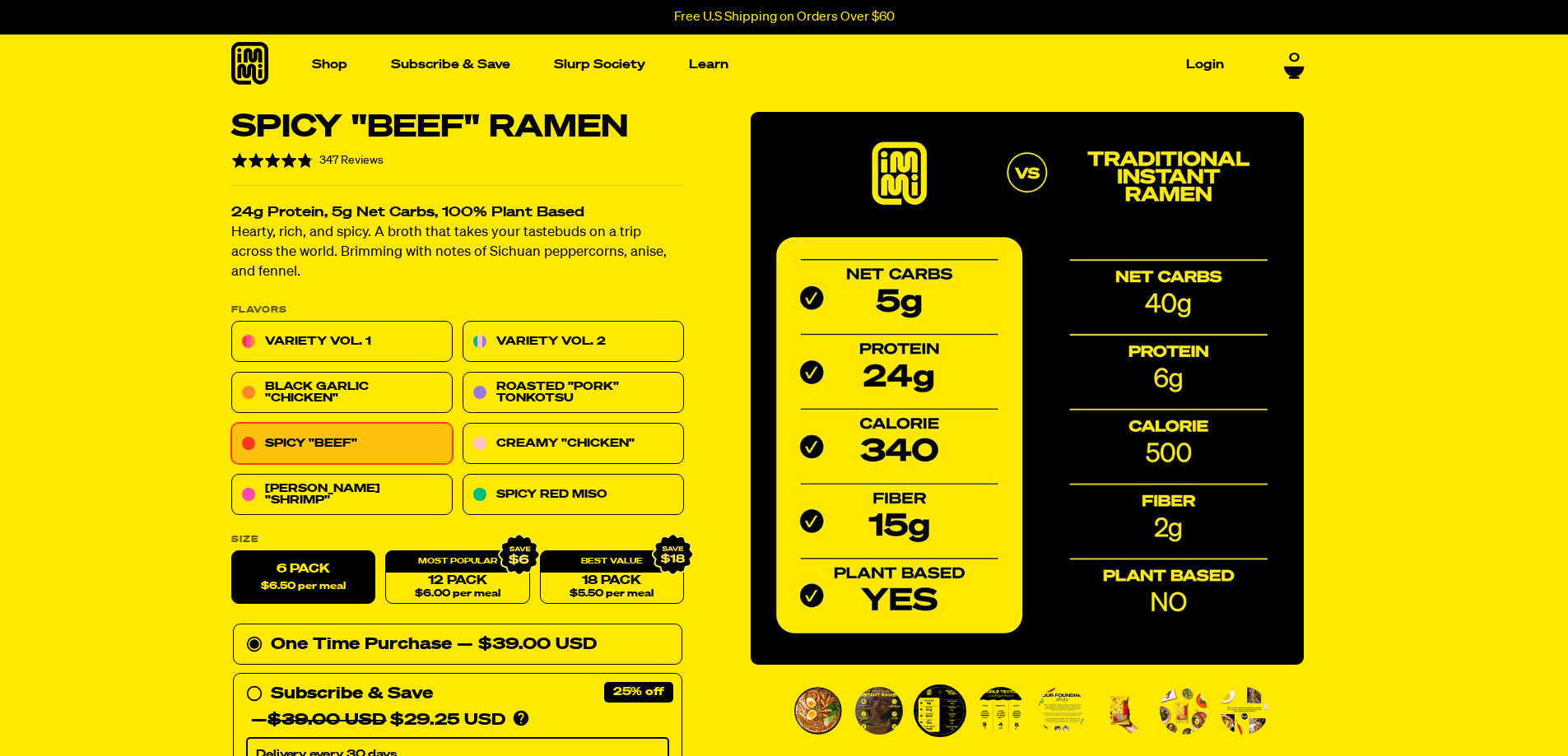 click at bounding box center [818, 711] 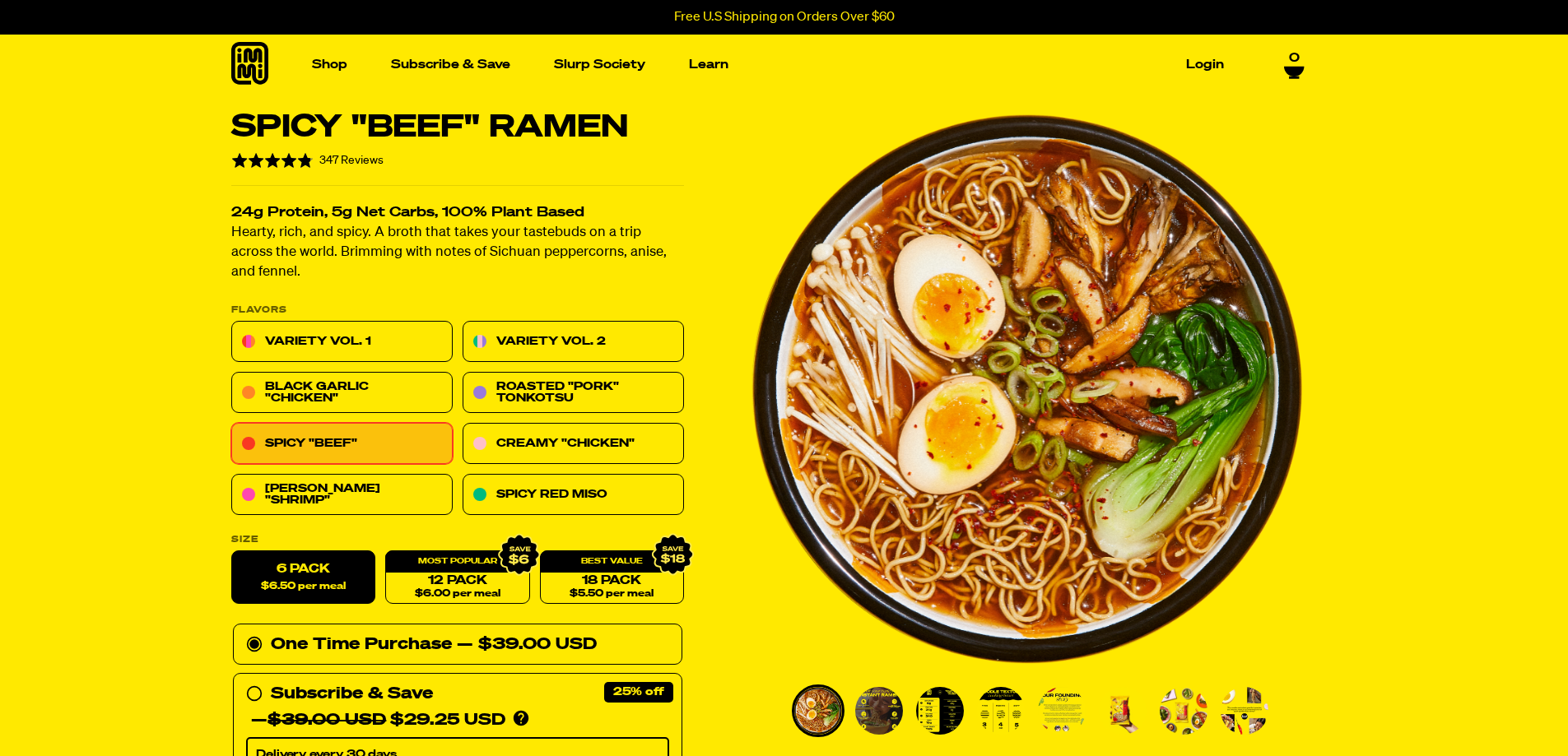 click at bounding box center (940, 711) 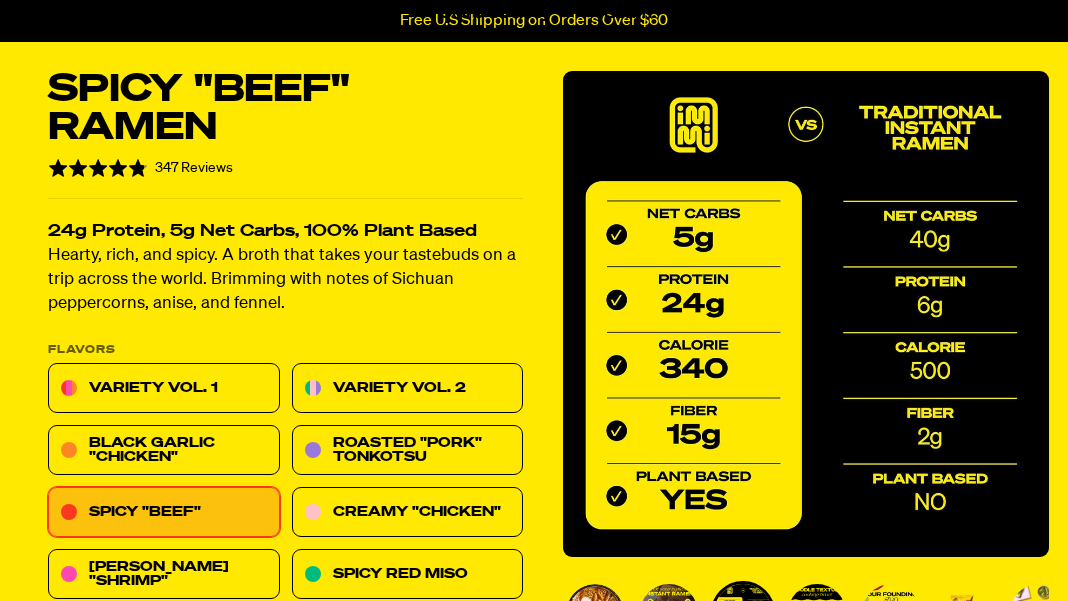 scroll, scrollTop: 100, scrollLeft: 0, axis: vertical 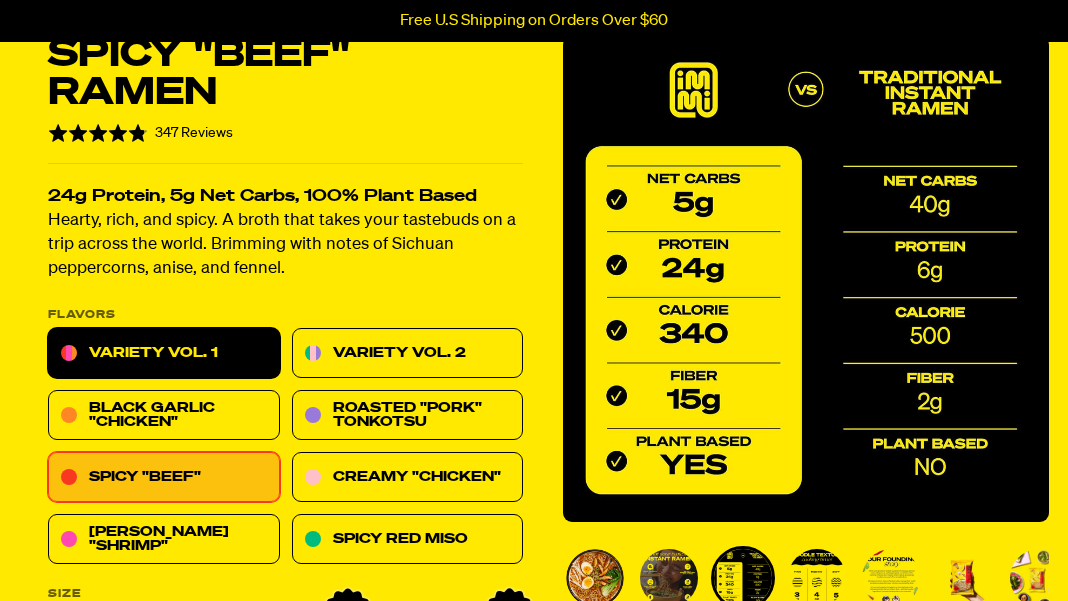 click on "Variety Vol. 1" at bounding box center (164, 354) 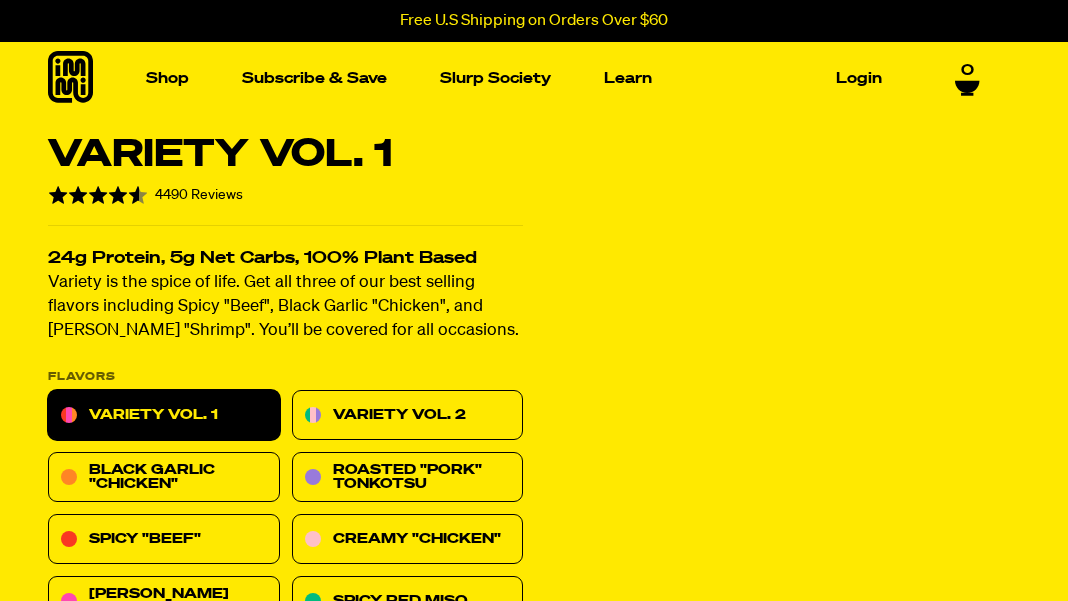 scroll, scrollTop: 0, scrollLeft: 0, axis: both 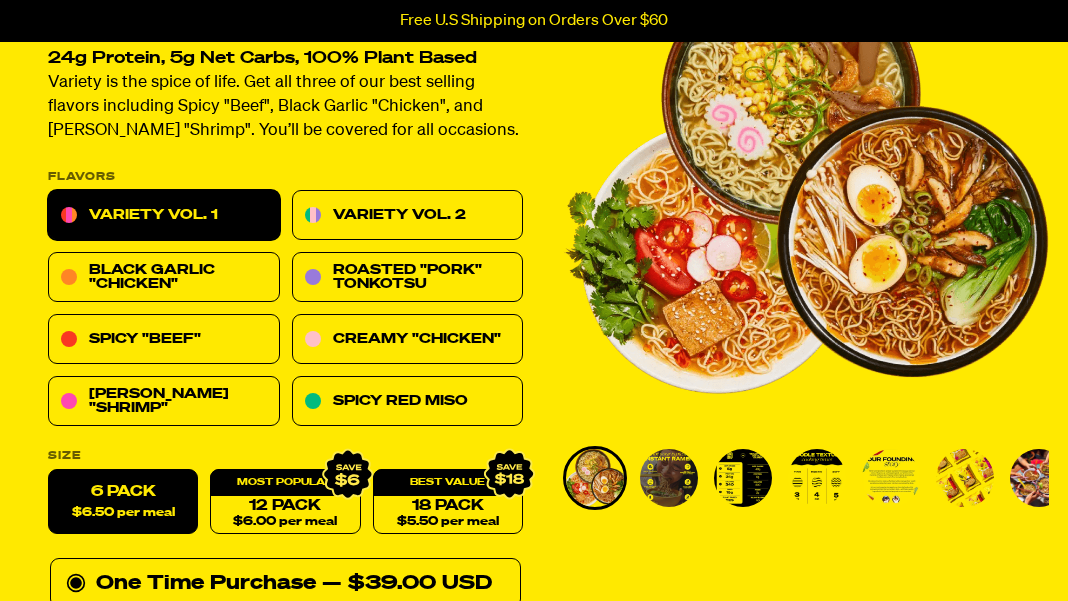 click at bounding box center (743, 478) 